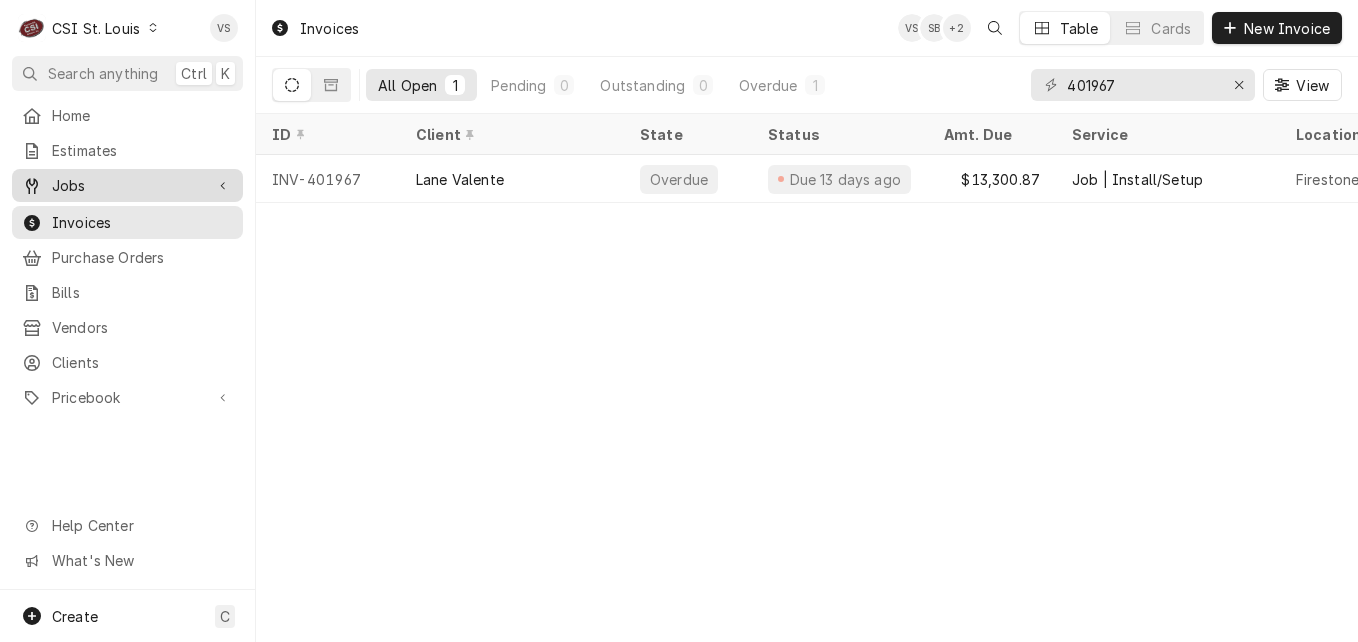 scroll, scrollTop: 0, scrollLeft: 0, axis: both 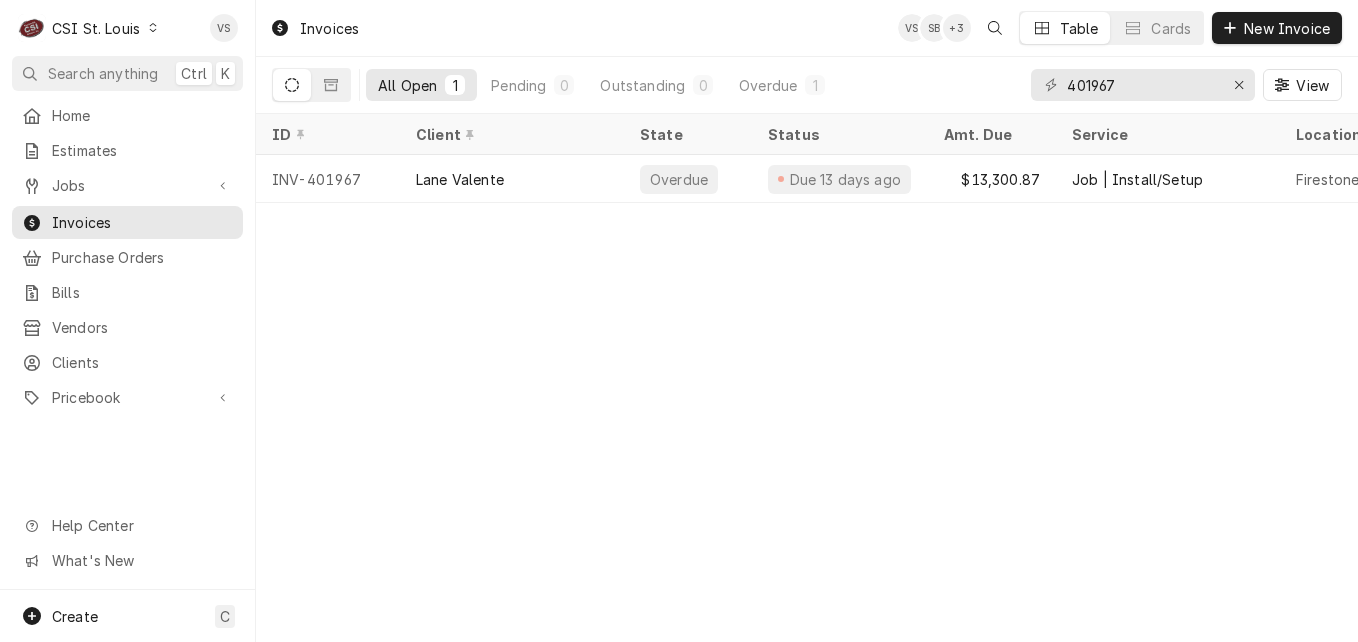 drag, startPoint x: 1115, startPoint y: 83, endPoint x: 1086, endPoint y: 88, distance: 29.427877 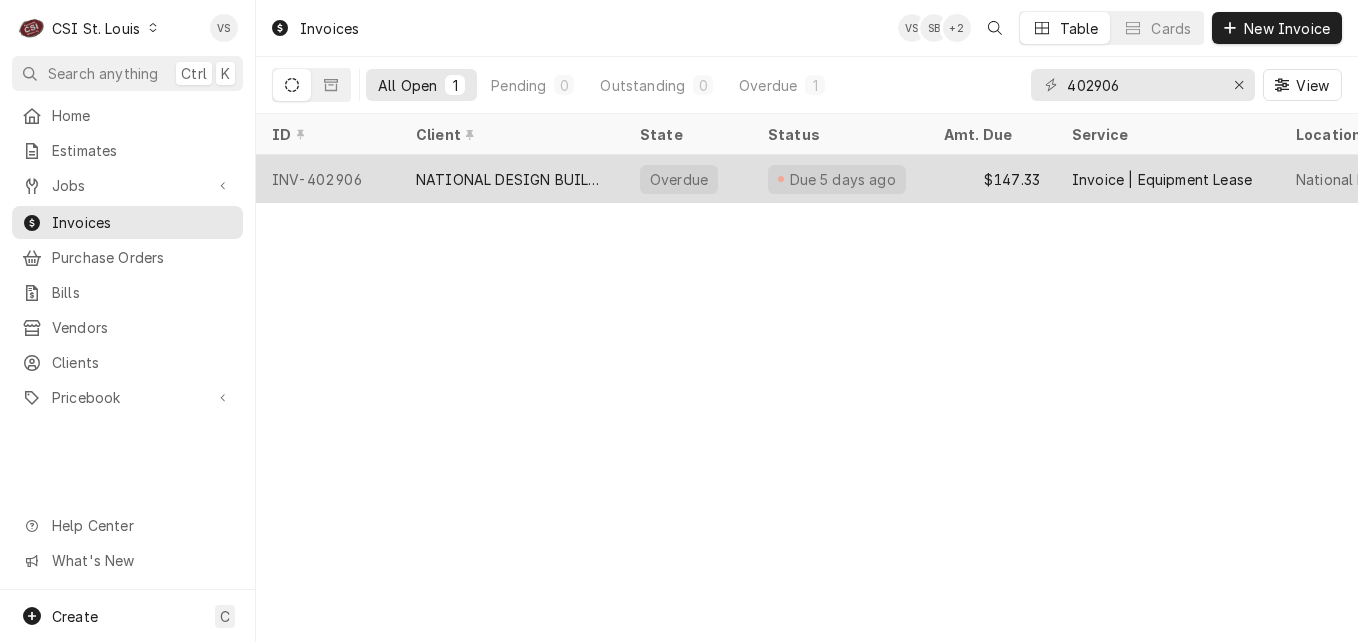type on "402906" 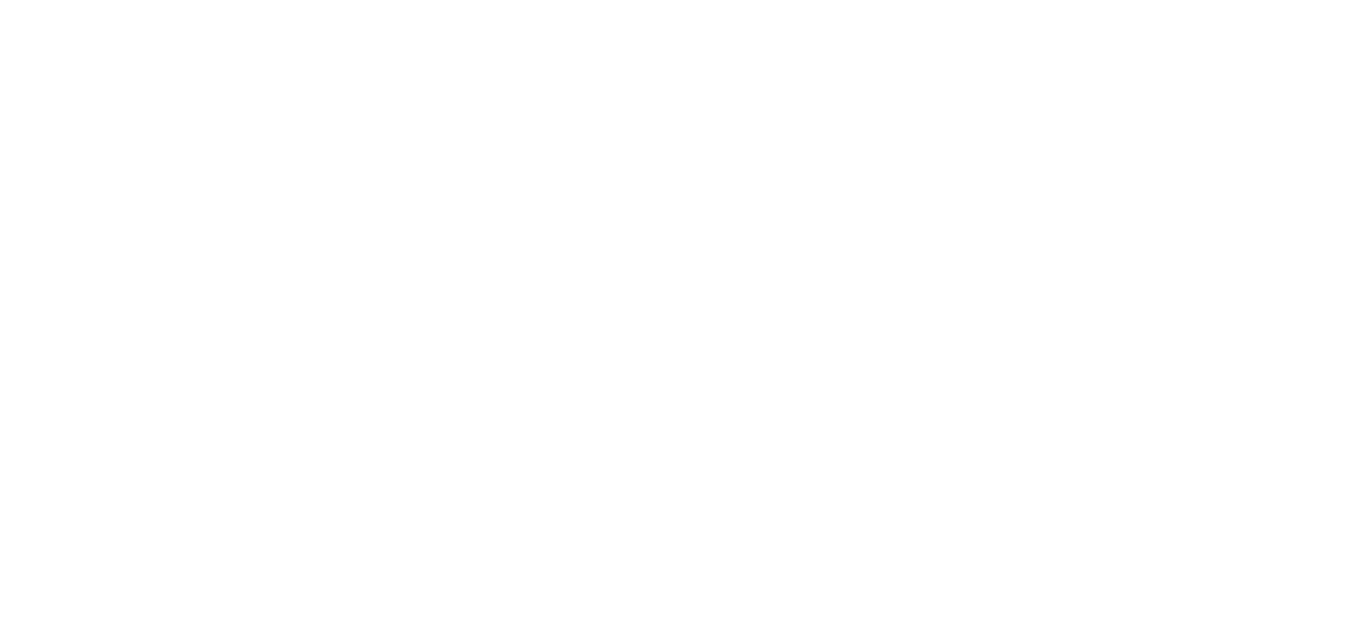 scroll, scrollTop: 0, scrollLeft: 0, axis: both 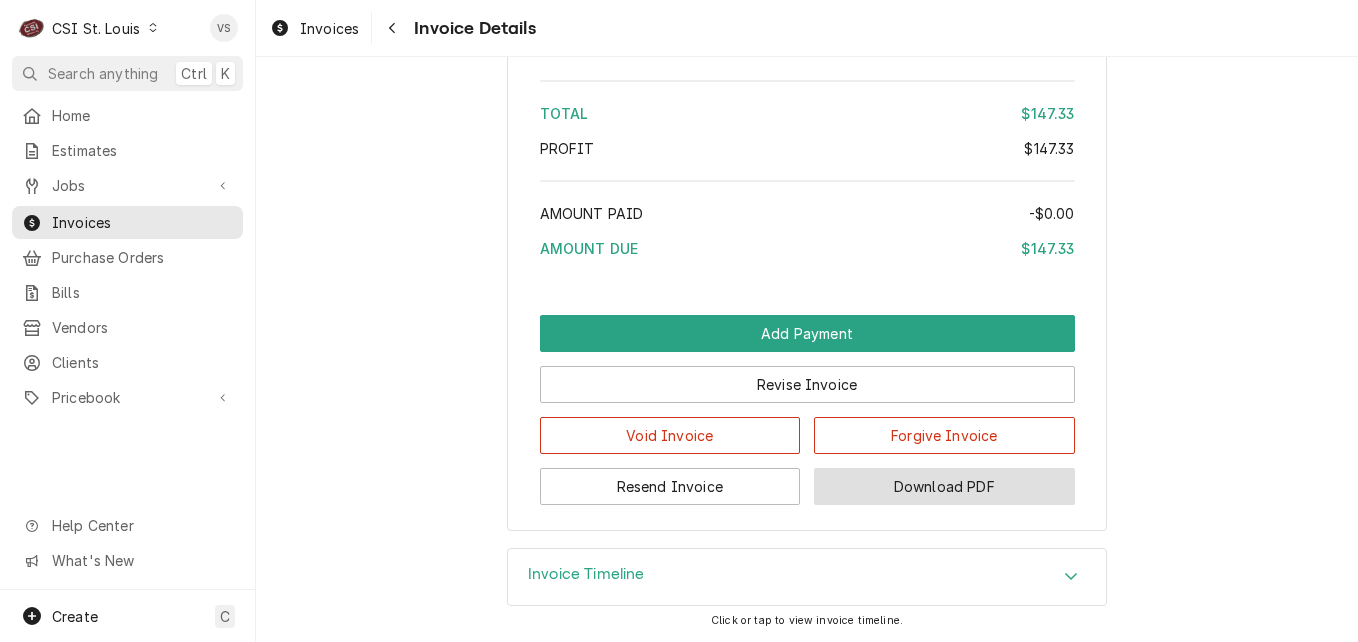 click on "Download PDF" at bounding box center (944, 486) 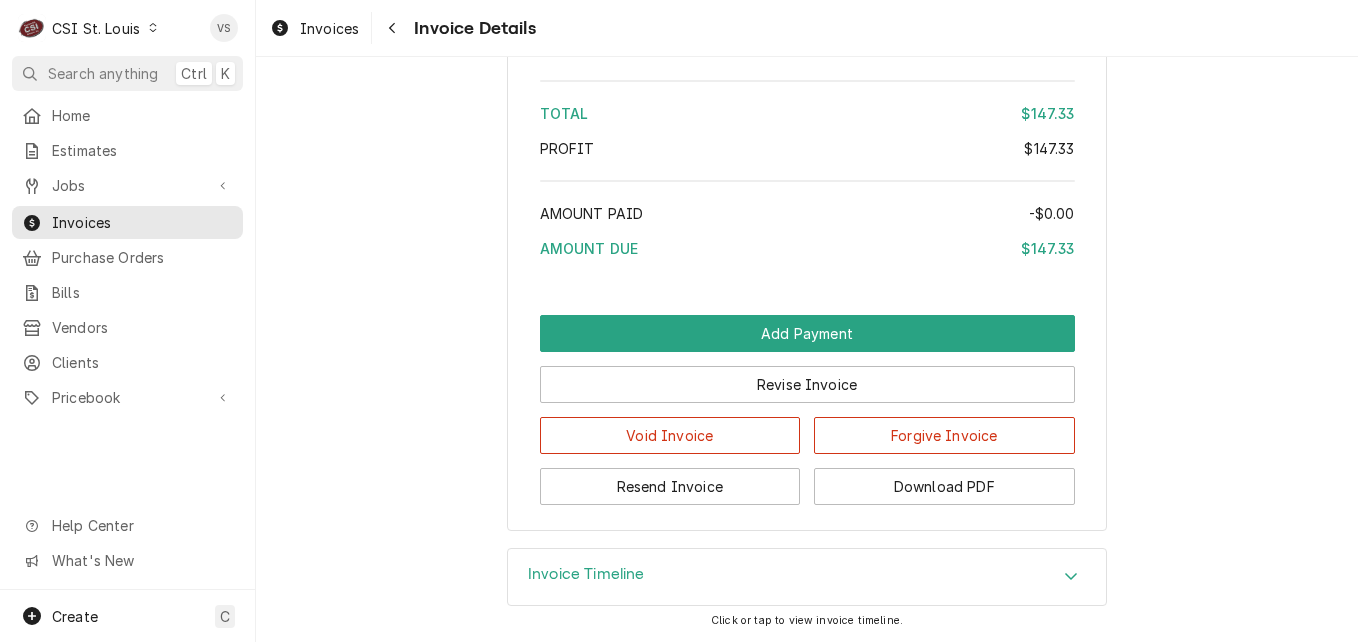 click on "Overdue Sender CSI St. Louis CSI Commercial Services Inc
18330 Edison Ave
Chesterfield, MO 63005 (636) 519-7000 servicestl@csi1.com Recipient (Bill To) NATIONAL DESIGN BUILD SERVICES NATIONAL DESIGN BUILD SERVICES
St. Louis, MO 63146 Service Location National Design Build Services
11840 Borman Drive
St Louis, MO 63146 Roopairs Invoice ID INV-402906 Service Type Invoice | Equipment Lease Date Issued Aug 1, 2025 Terms Same Day Date Due Aug 1, 2025 Sent On Fri, Aug 1st, 2025 - 2:08 PM Last Modified Fri, Aug 1st, 2025 - 2:53 PM Service Charges (No service charges) Parts and Materials (No parts and materials charges) Trip Charges, Diagnostic Fees, etc. Short Description Monthly Equipment Lease (w/o Tax) Subtype [#1-SALE] LEASING-3 Unit Cost $0.00 Qty. 1 Price $147.33 Amount $147.33 Tax Non-Taxable Detailed  Summary MONTHLY EQUIPMENT LEASE -MANITOWOC M #RNS12A  S #1101389052 Discounts (No discounts) Tax Type [ 0.000 %]  MO TAX EXEMPT Payments (No payments made) Payment & Invoice Terms Accounting Sync Status Tax (" at bounding box center [807, -1066] 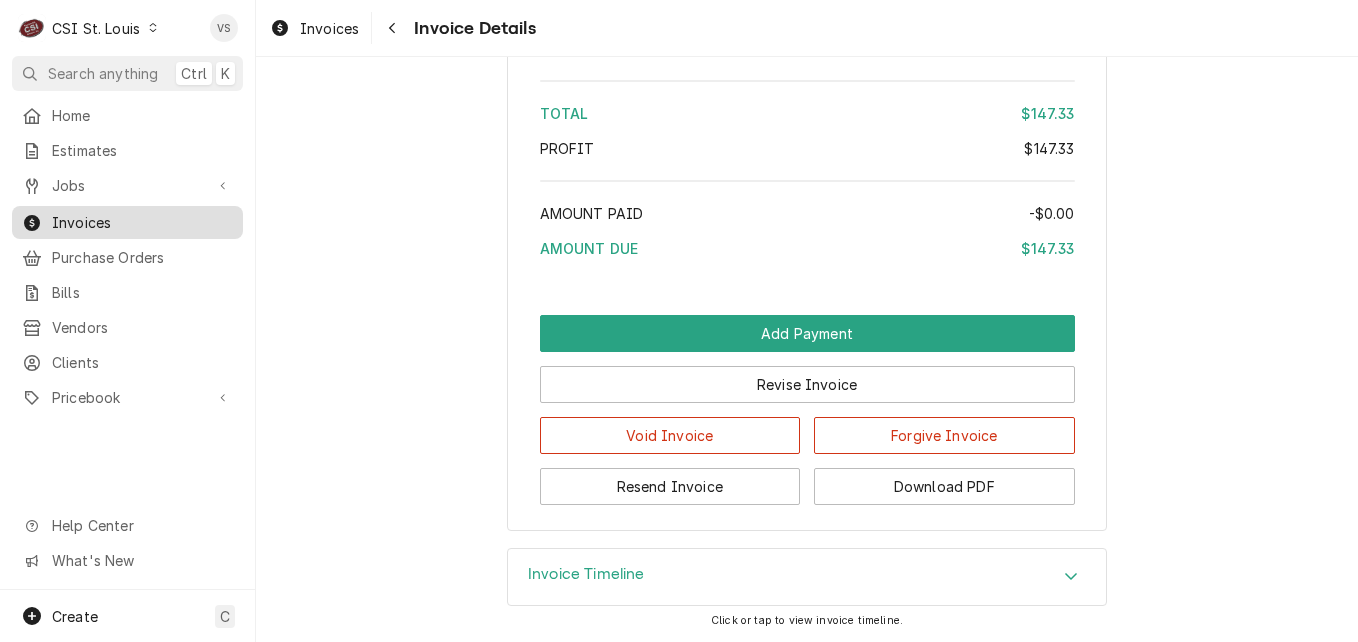 click on "Invoices" at bounding box center [142, 222] 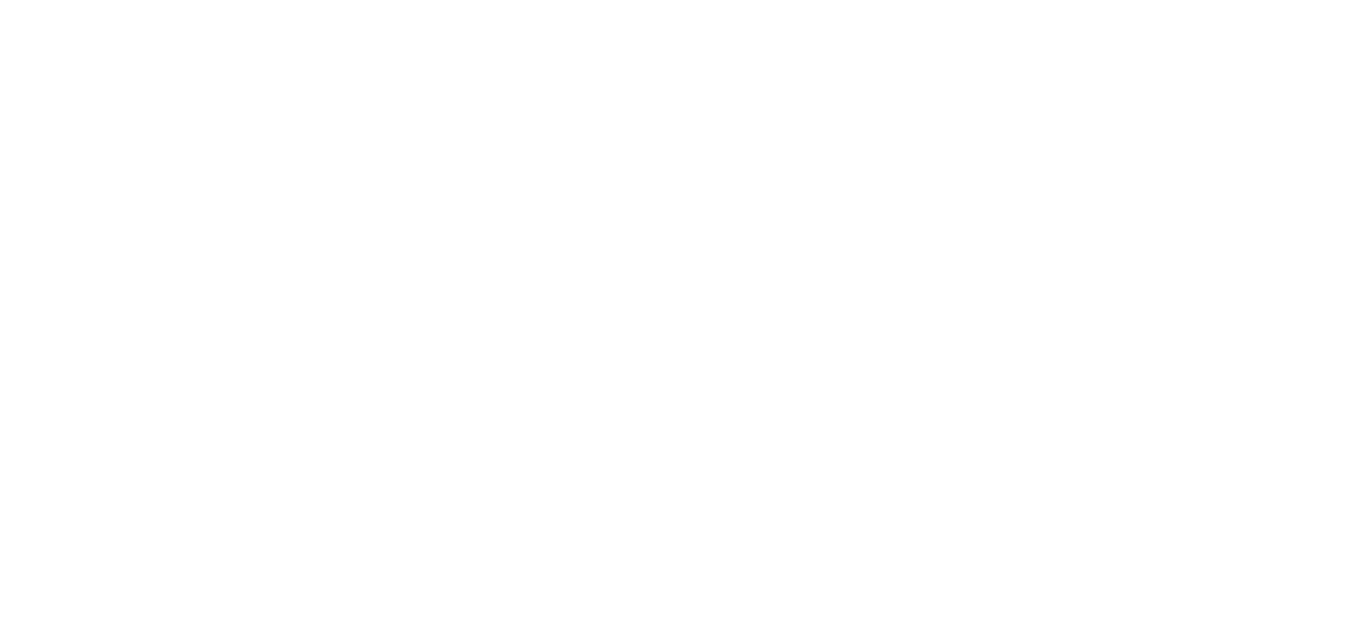 scroll, scrollTop: 0, scrollLeft: 0, axis: both 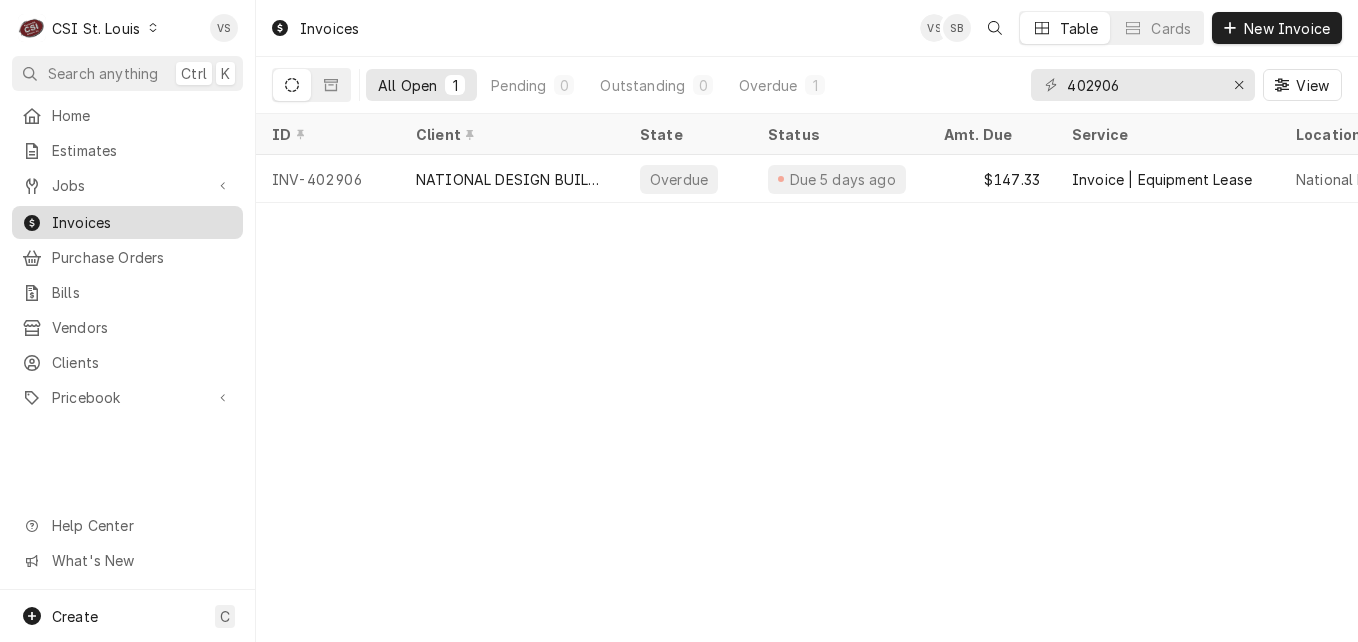 click on "Invoices" at bounding box center (142, 222) 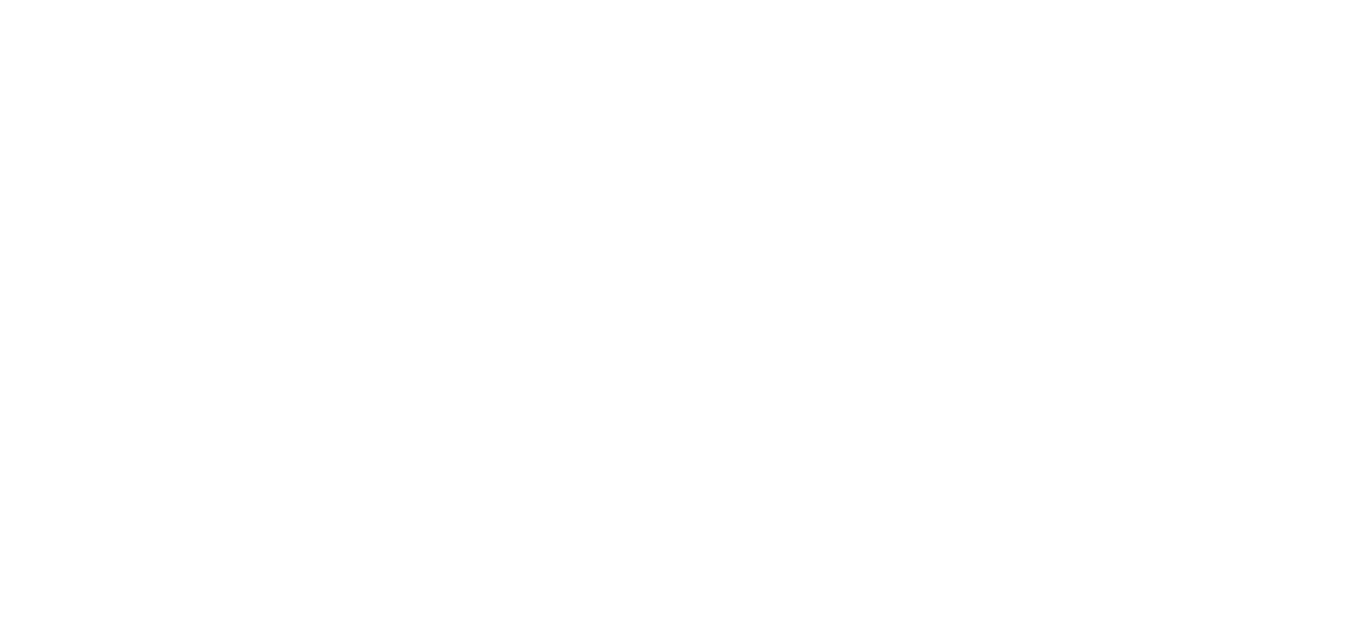 scroll, scrollTop: 0, scrollLeft: 0, axis: both 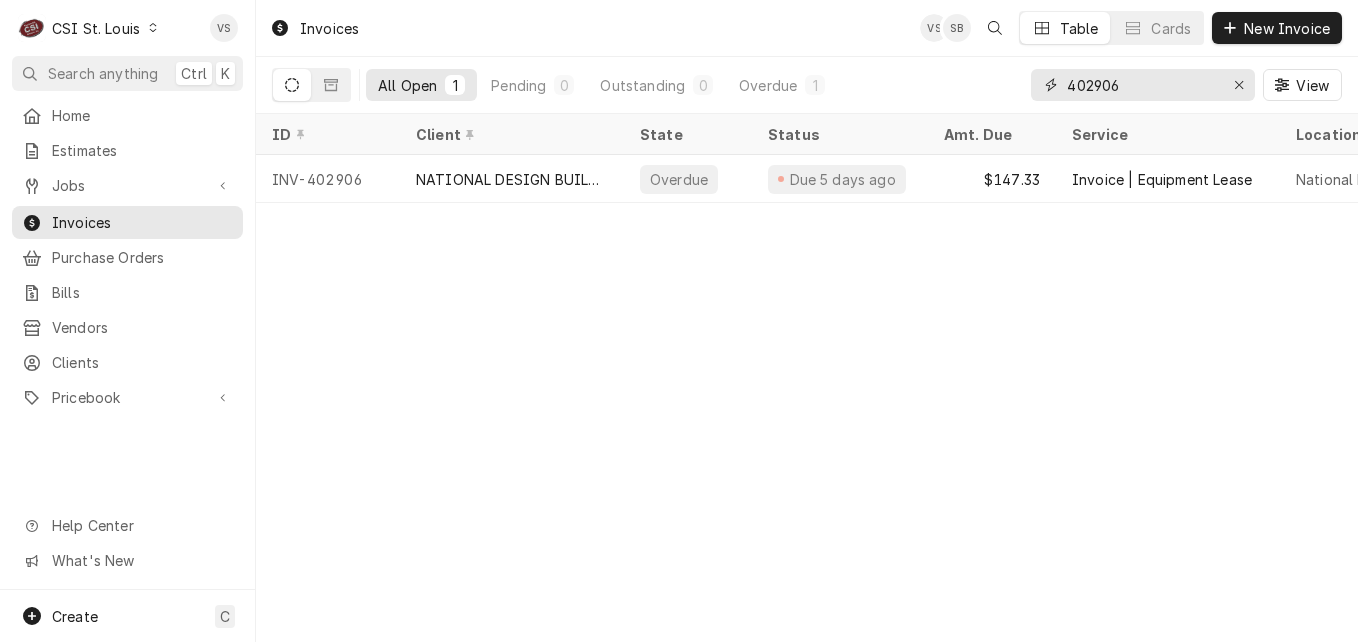 click on "402906" at bounding box center (1142, 85) 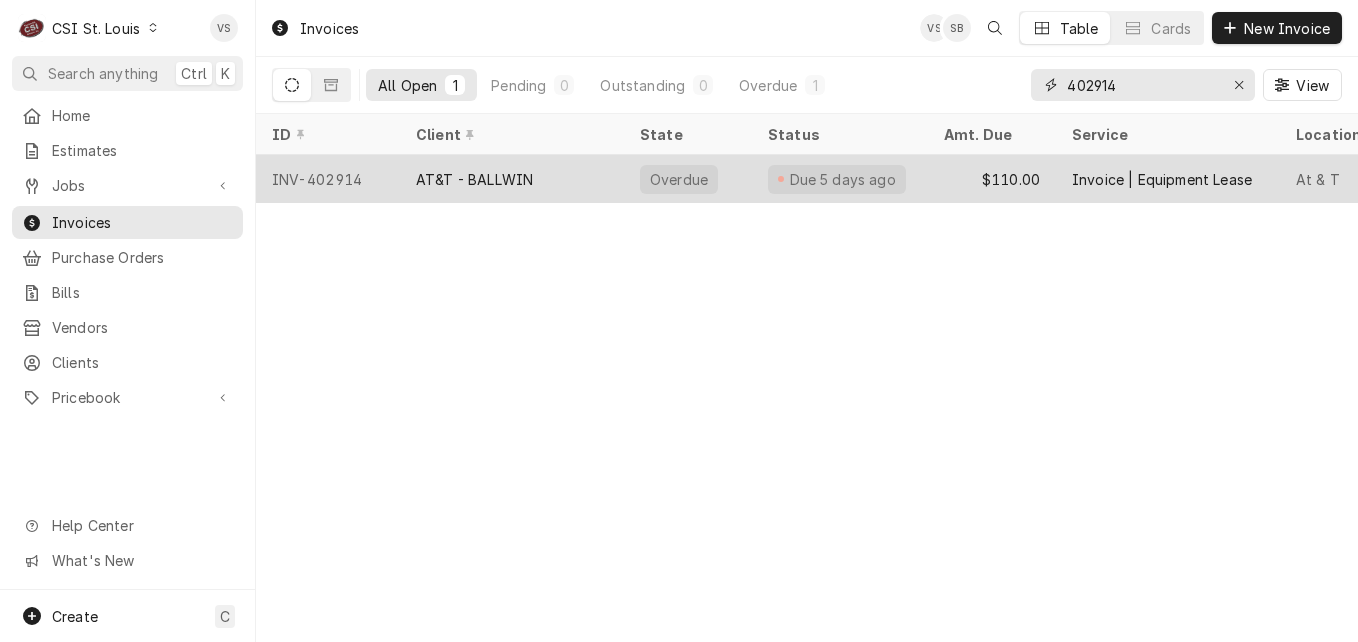 type on "402914" 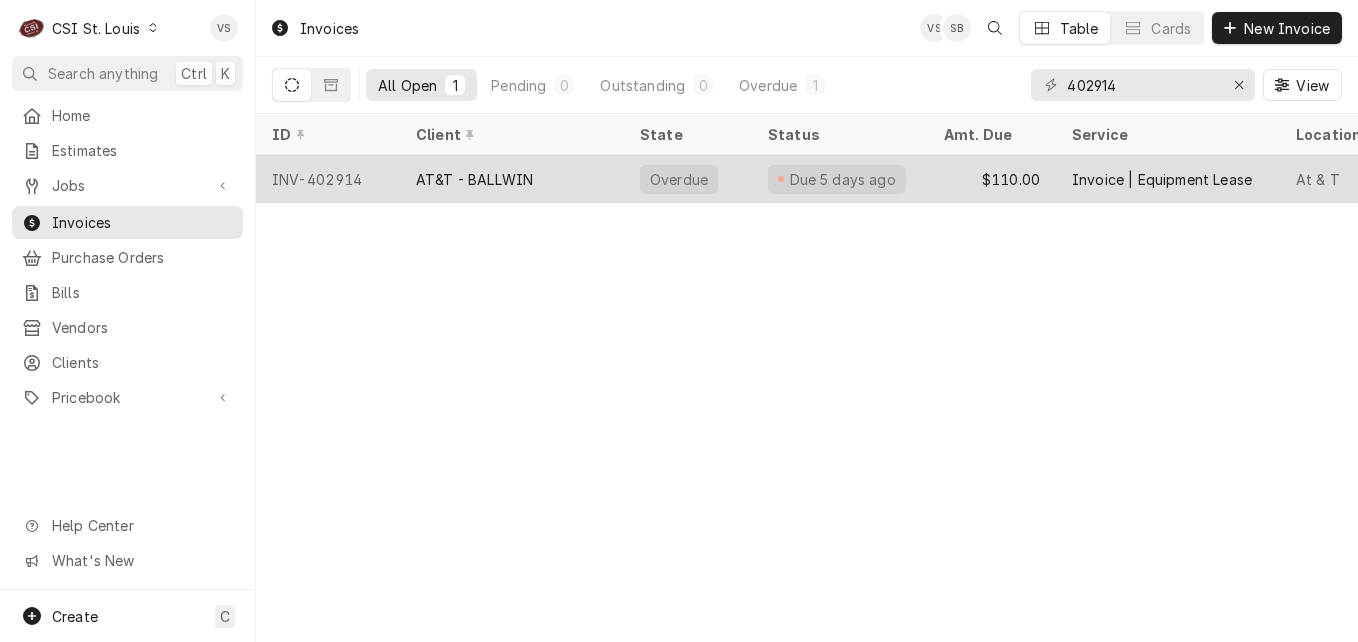 click on "AT&T - BALLWIN" at bounding box center [474, 179] 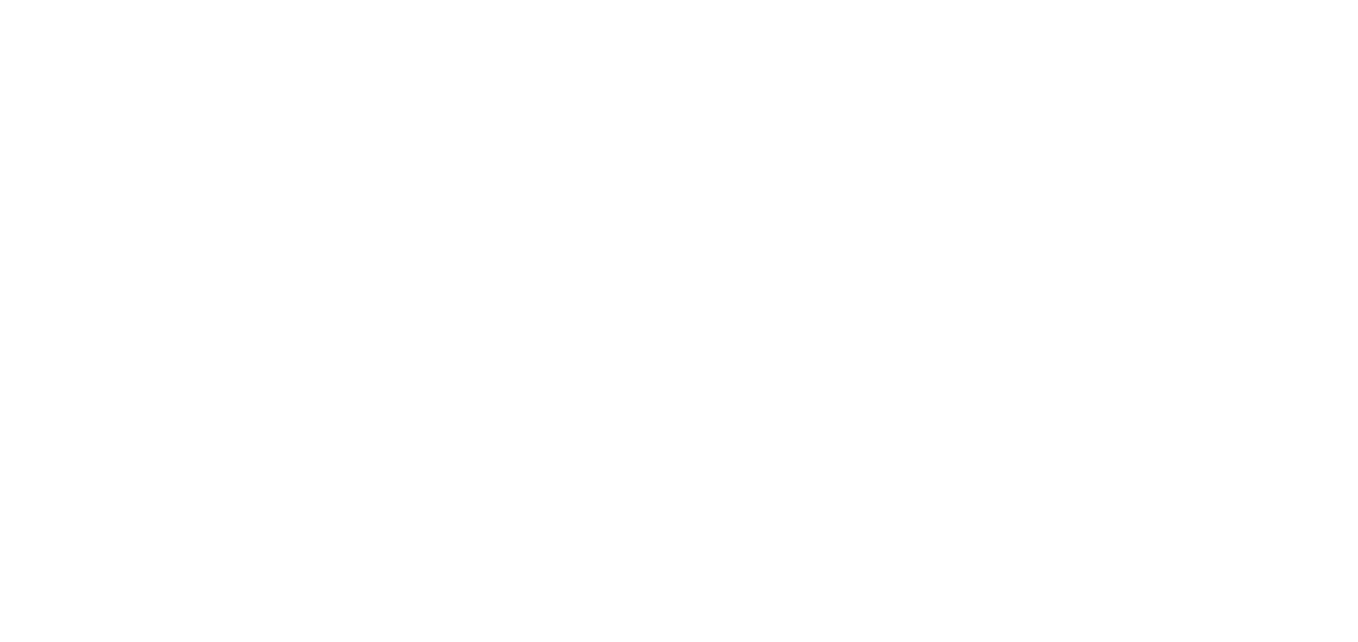 scroll, scrollTop: 0, scrollLeft: 0, axis: both 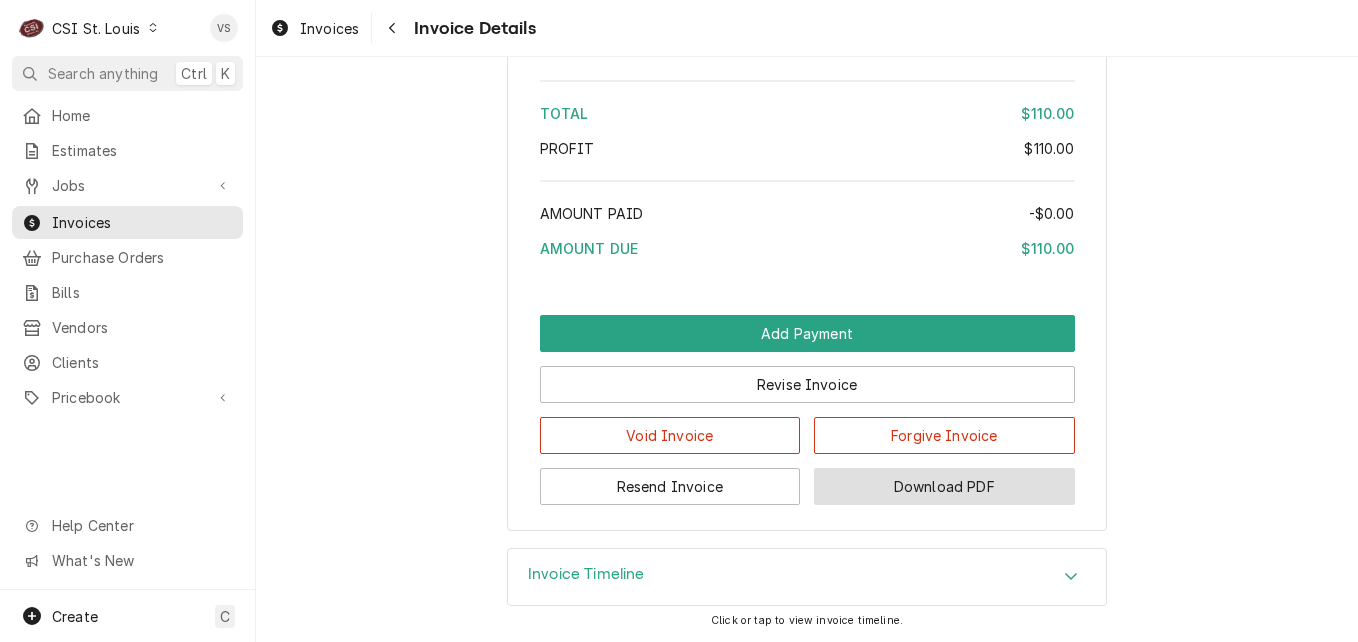 click on "Download PDF" at bounding box center (944, 486) 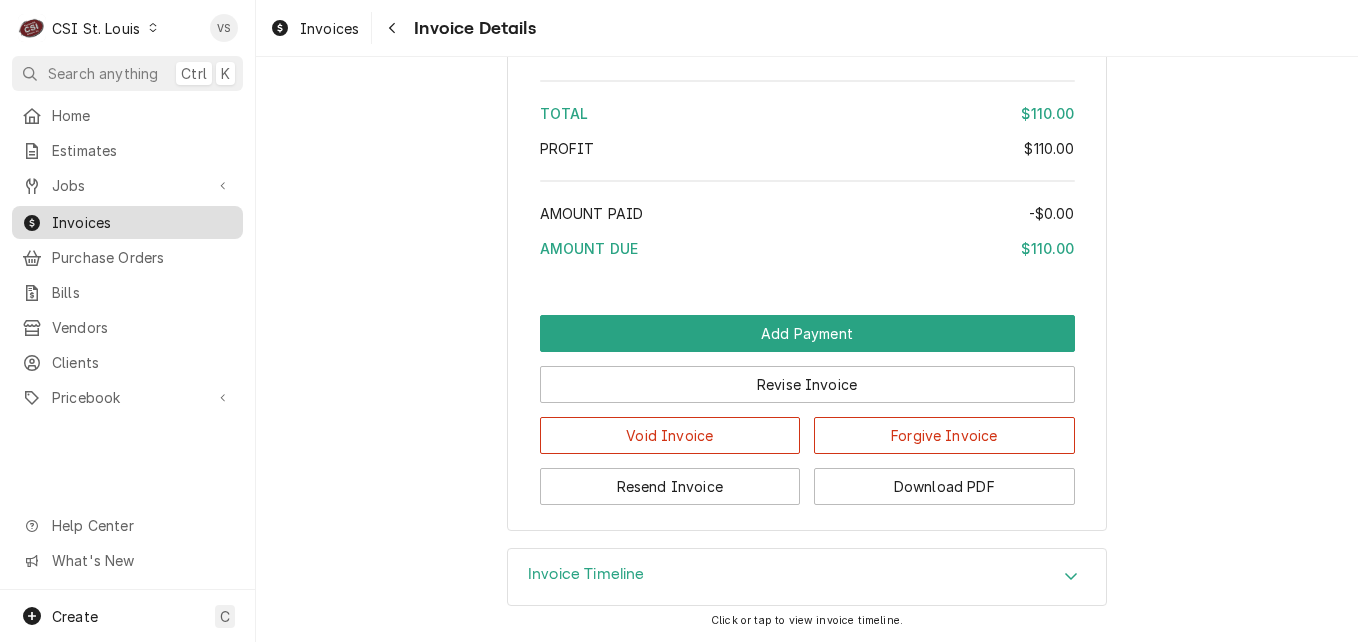 click on "Invoices" at bounding box center [142, 222] 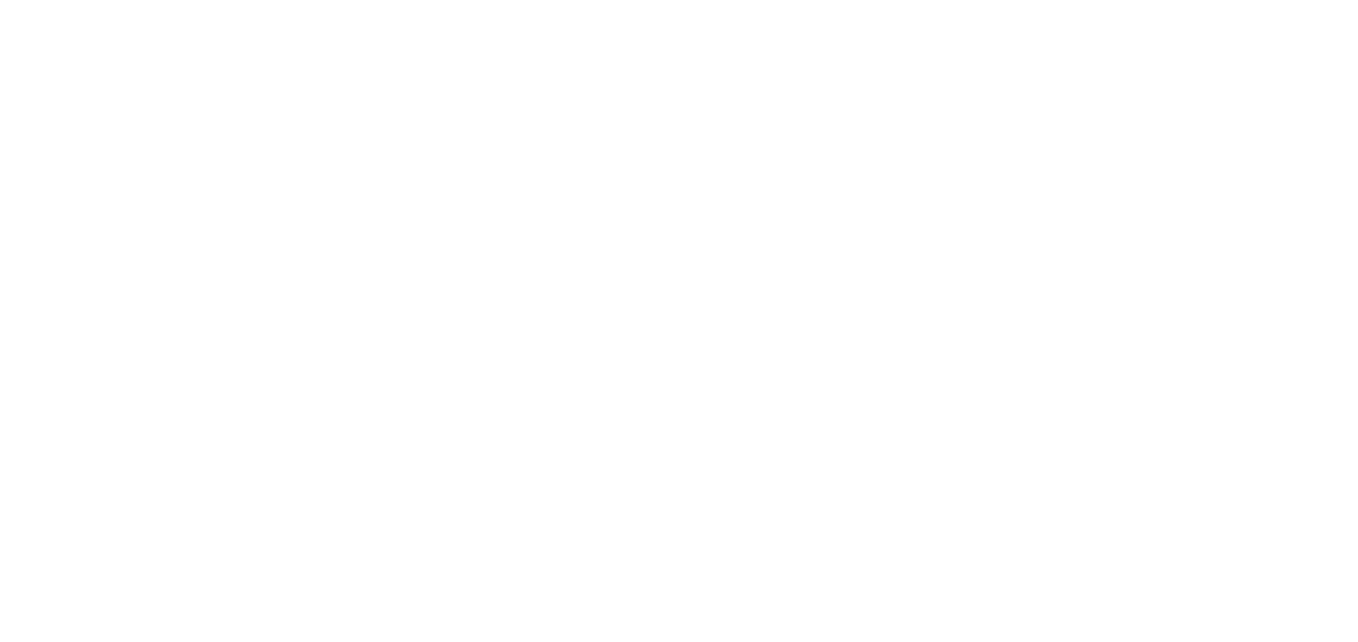scroll, scrollTop: 0, scrollLeft: 0, axis: both 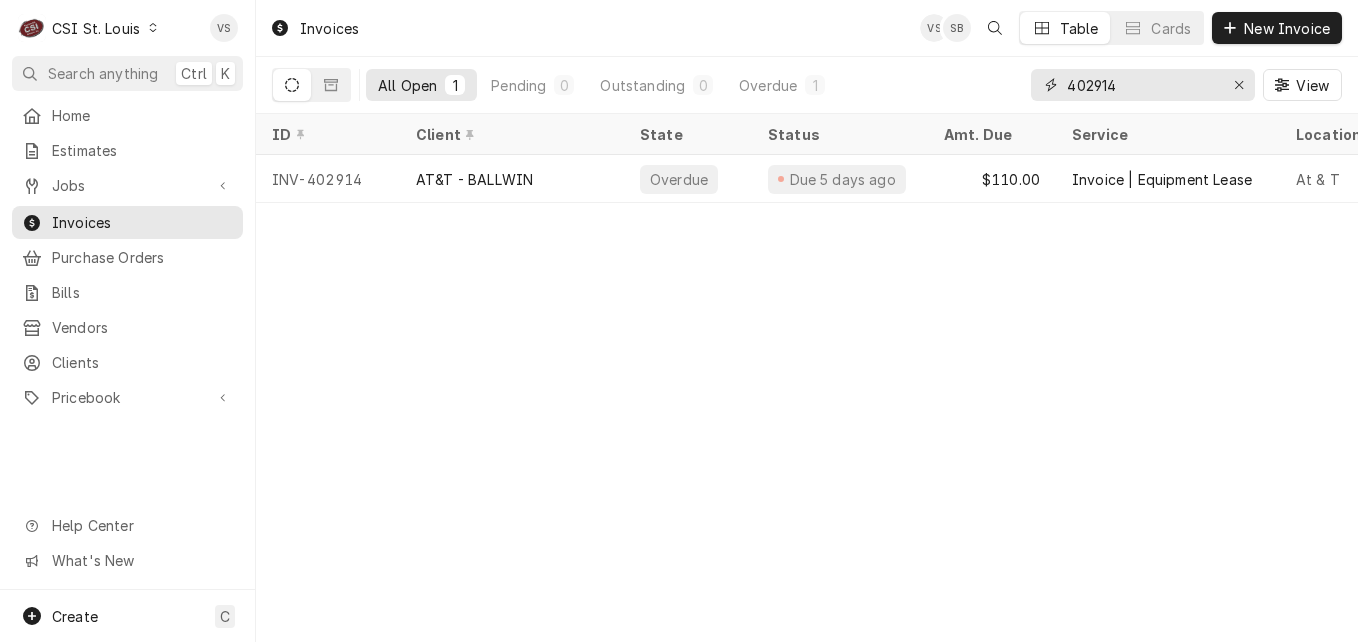 drag, startPoint x: 1112, startPoint y: 85, endPoint x: 1122, endPoint y: 79, distance: 11.661903 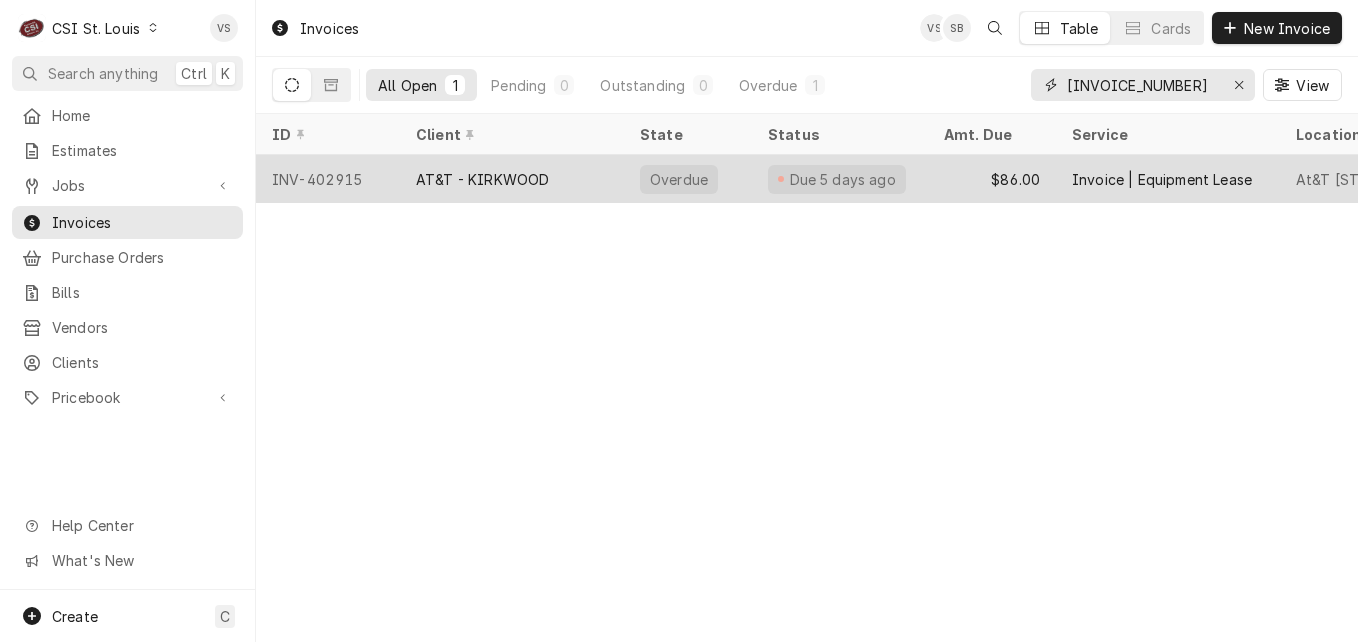 type on "[INVOICE_NUMBER]" 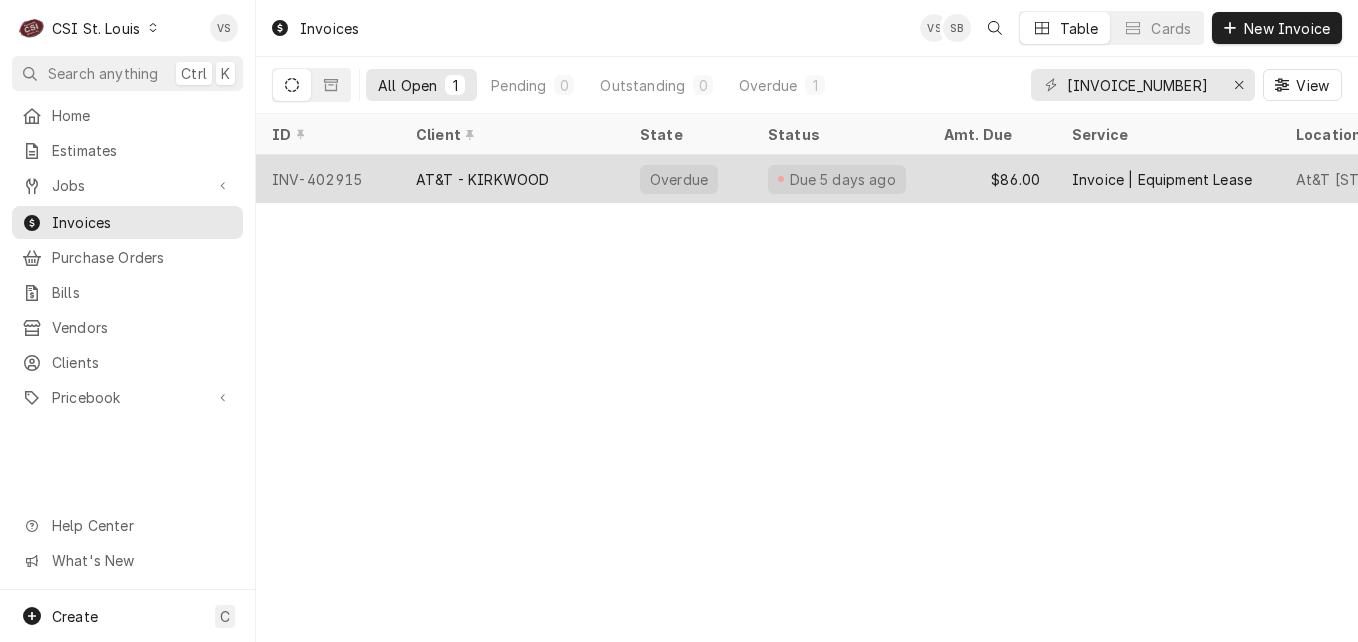 click on "AT&T - KIRKWOOD" at bounding box center [512, 179] 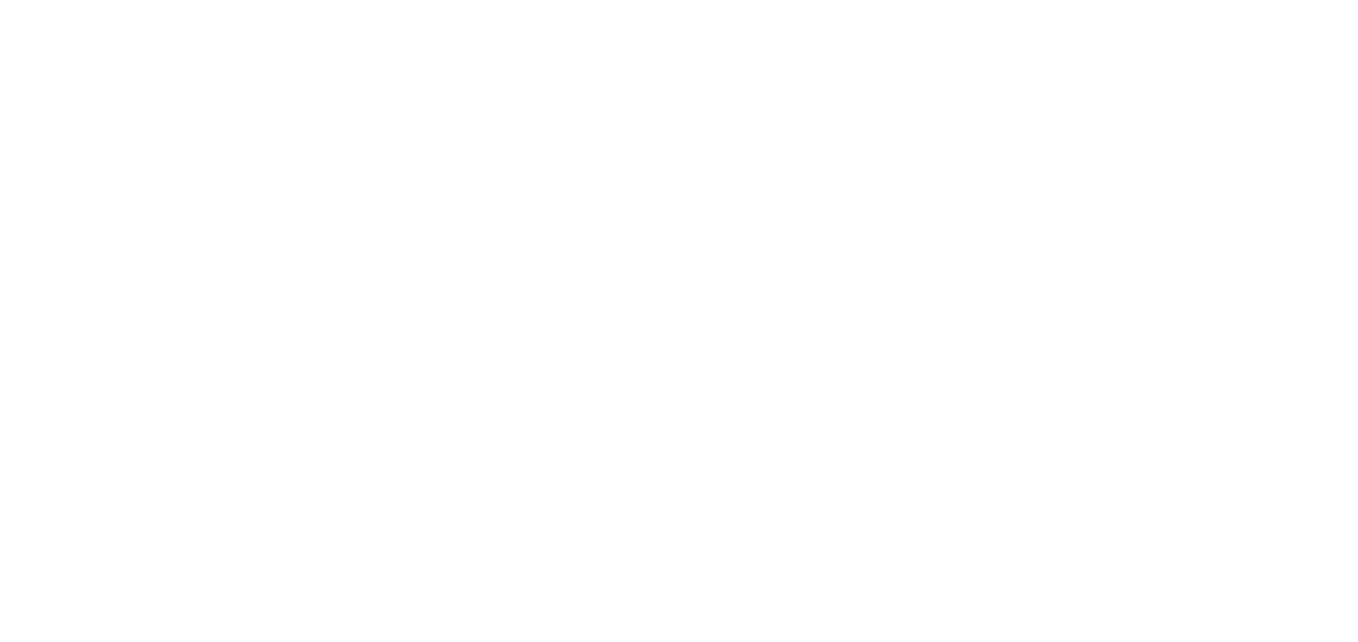 scroll, scrollTop: 0, scrollLeft: 0, axis: both 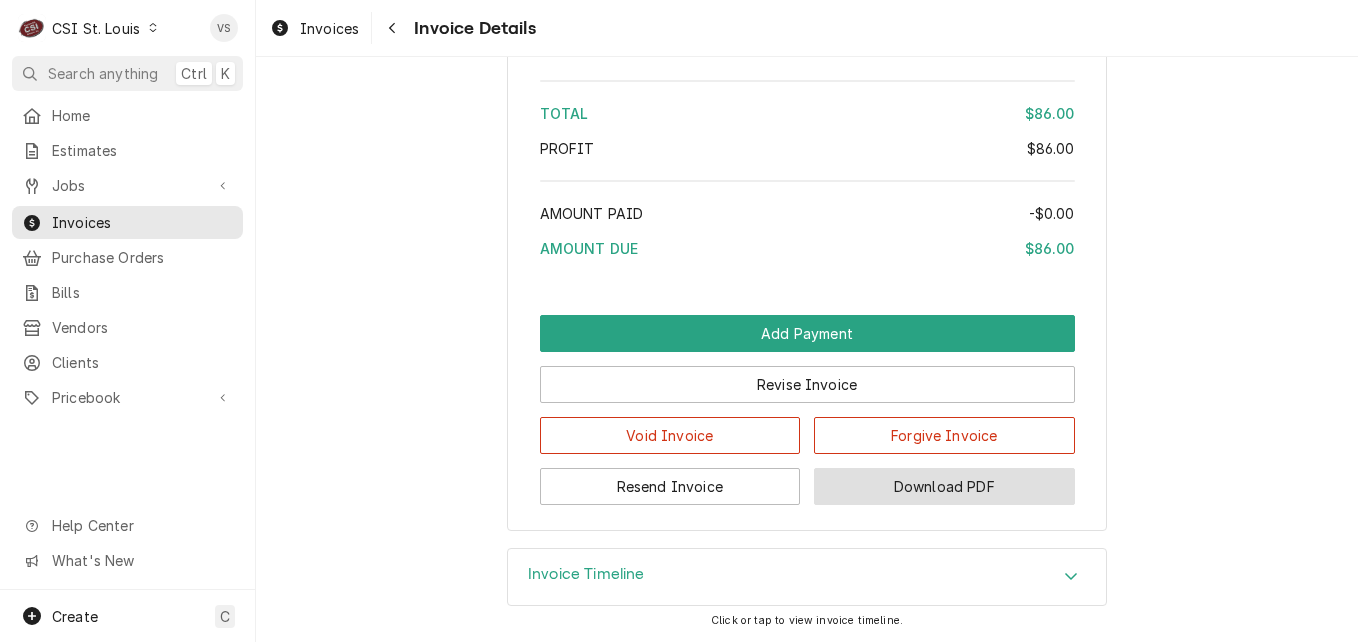 click on "Download PDF" at bounding box center [944, 486] 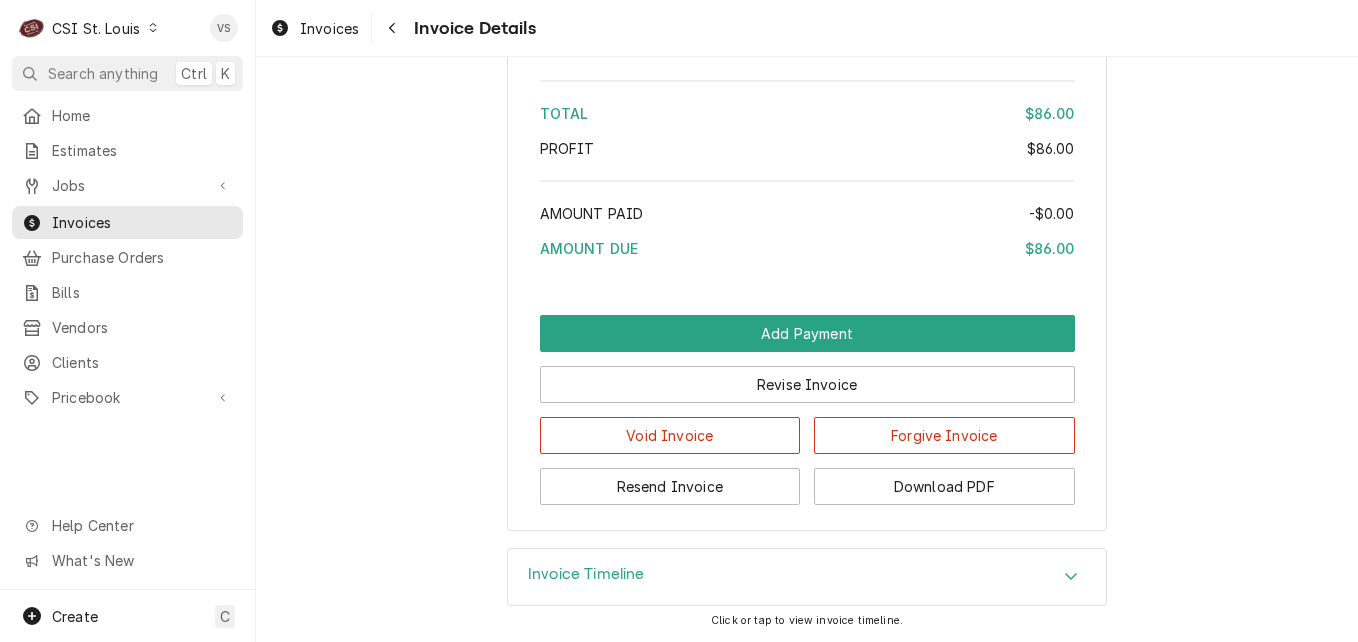 click on "Overdue Sender CSI St. Louis CSI Commercial Services Inc
18330 Edison Ave
Chesterfield, MO 63005 (636) 519-7000 servicestl@csi1.com Recipient (Bill To) AT&T - KIRKWOOD AT&T - KIRKWOOD
115 W Adams Ave
Kirkwood, MO 63122 Service Location At&T Spruce St
3033 Spruce St
St Louis, MO 63103 Roopairs Invoice ID INV-402915 Service Type Invoice | Equipment Lease Date Issued Aug 1, 2025 Terms Same Day Date Due Aug 1, 2025 Sent On Fri, Aug 1st, 2025 - 2:16 PM Last Modified Fri, Aug 1st, 2025 - 2:53 PM Service Charges (No service charges) Parts and Materials (No parts and materials charges) Trip Charges, Diagnostic Fees, etc. Short Description Monthly Equipment Lease (w/o Tax) Subtype [#1-SALE] LEASING-3 Unit Cost $0.00 Qty. 1 Price $86.00 Amount $86.00 Tax Non-Taxable Detailed  Summary MONTHLY EQUIPMENT LEASE -MANITOWOC ICE MACHINE M #QY0455W  S #030862966, ICE BIN M #C400 Discounts (No discounts) Tax Type [ 0.000 %]  MO TAX EXEMPT Payments (No payments made) Payment & Invoice Terms Accounting Sync Status Subtotal Tax (" at bounding box center [807, -1087] 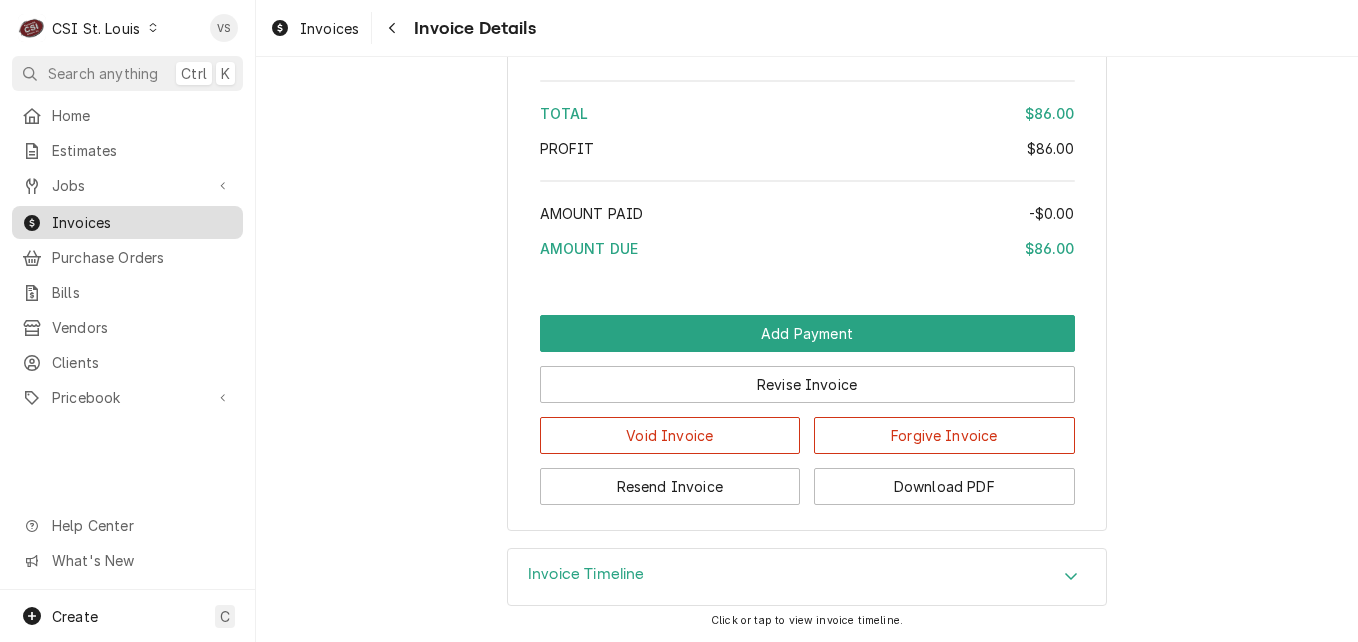 click on "Invoices" at bounding box center (142, 222) 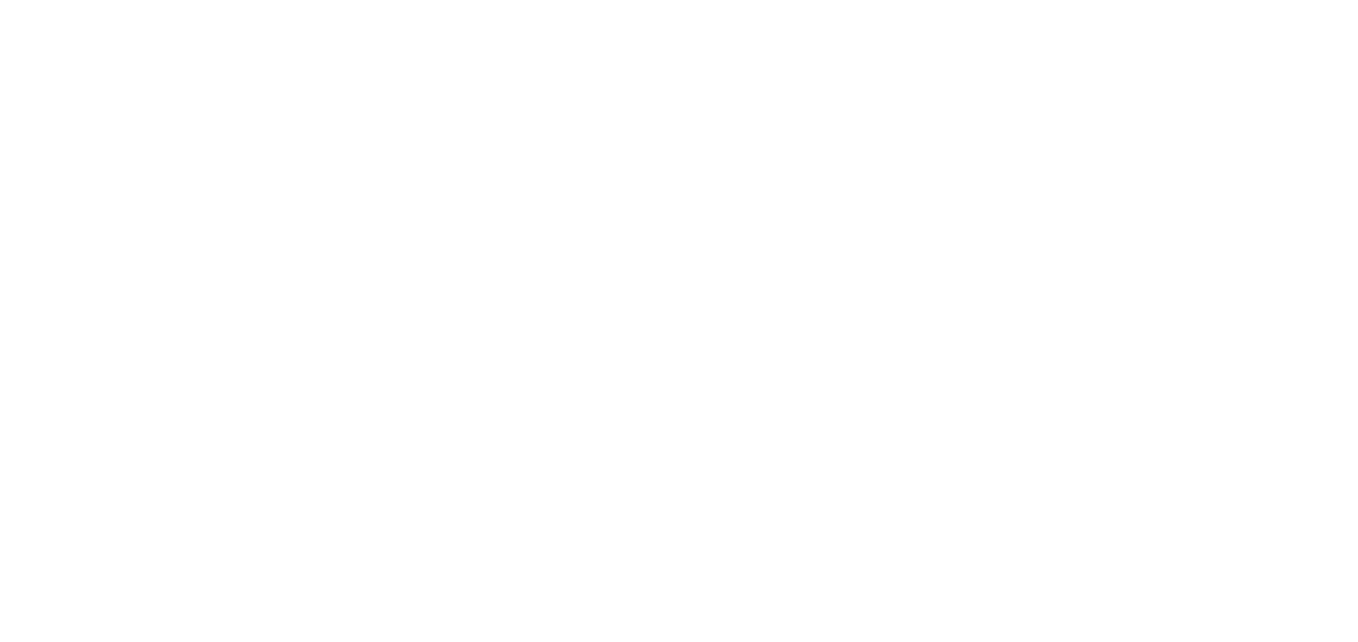 scroll, scrollTop: 0, scrollLeft: 0, axis: both 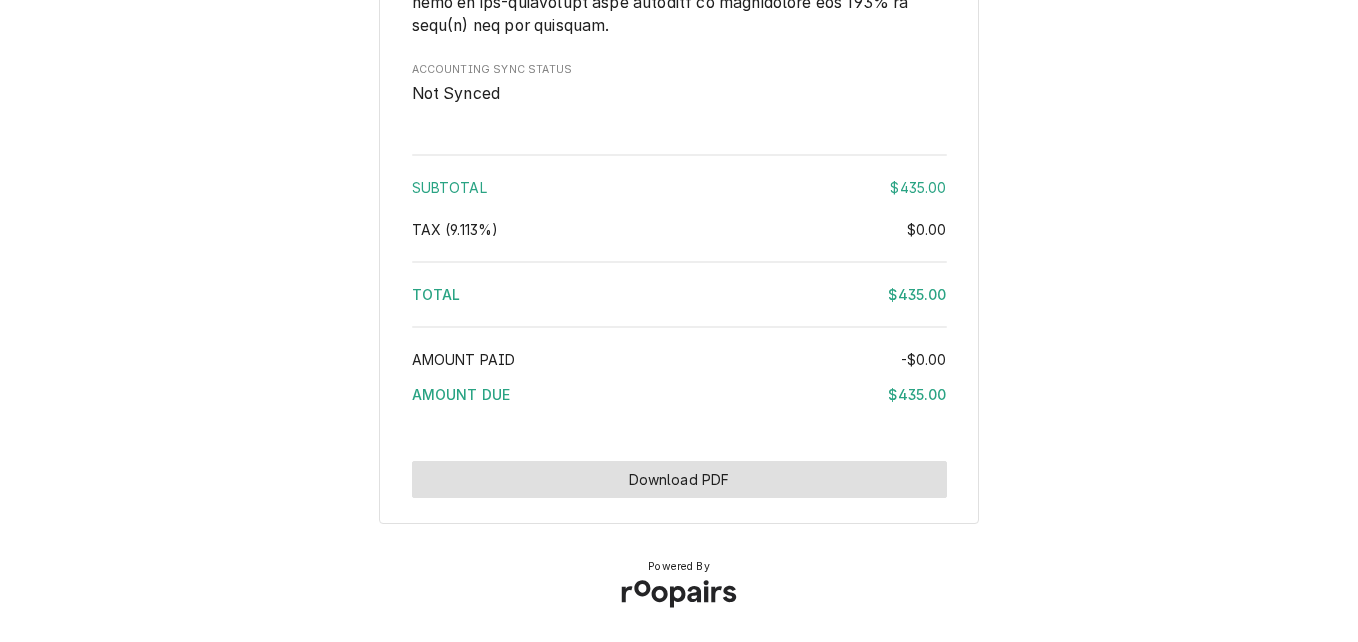 click on "Download PDF" at bounding box center [679, 479] 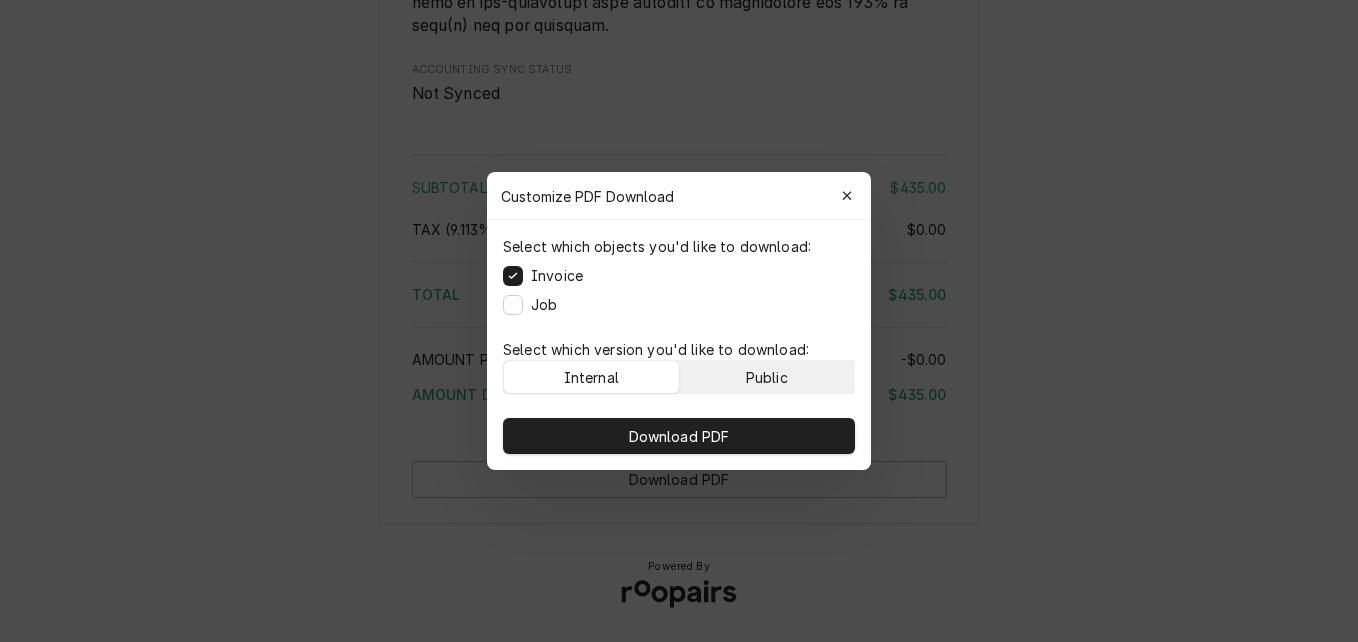 click on "Public" at bounding box center [767, 377] 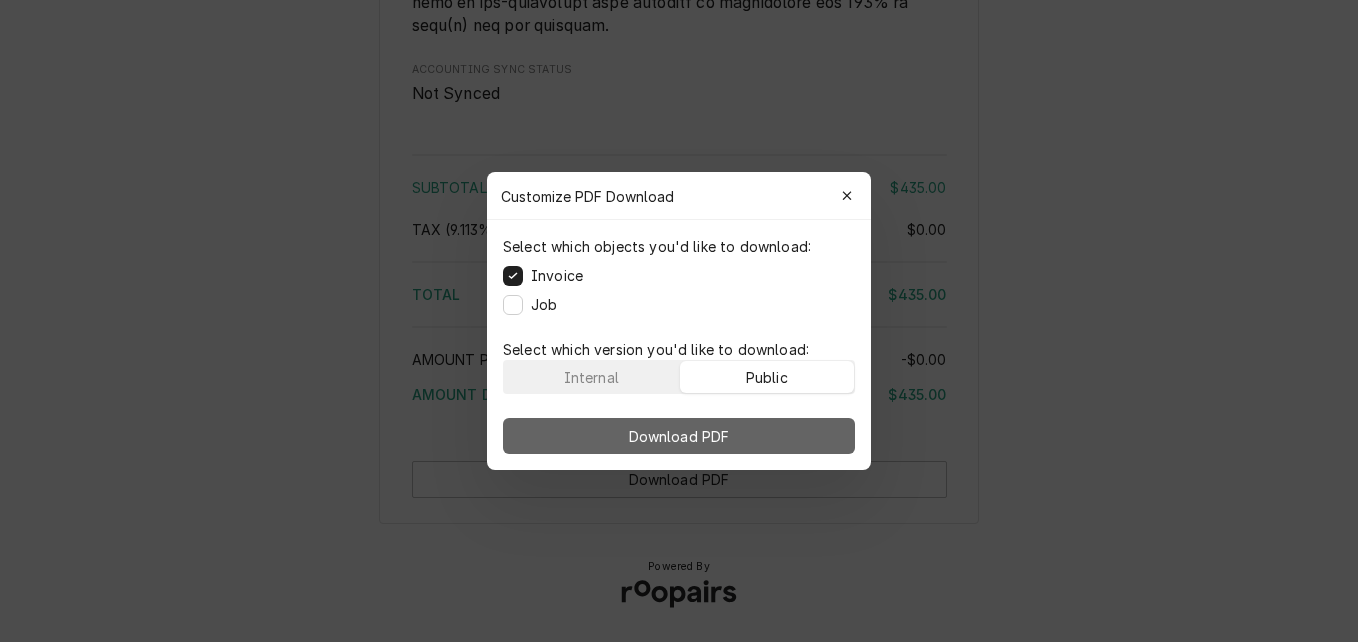 click on "Download PDF" at bounding box center (679, 436) 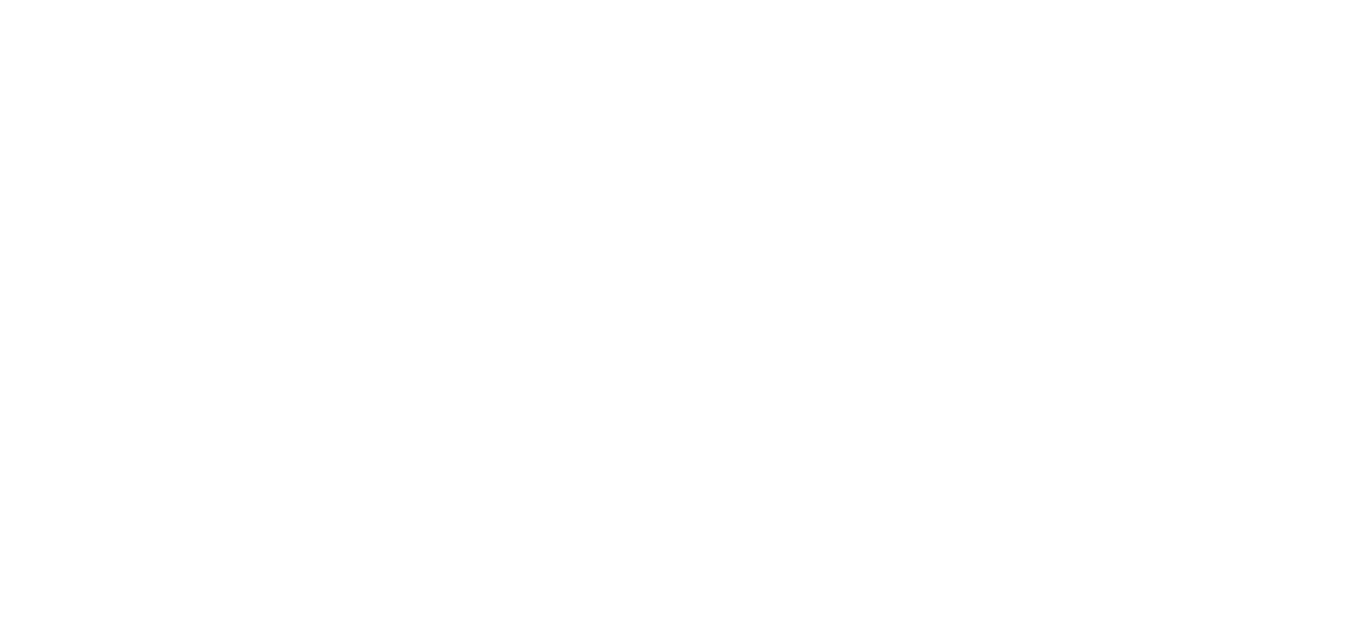 scroll, scrollTop: 0, scrollLeft: 0, axis: both 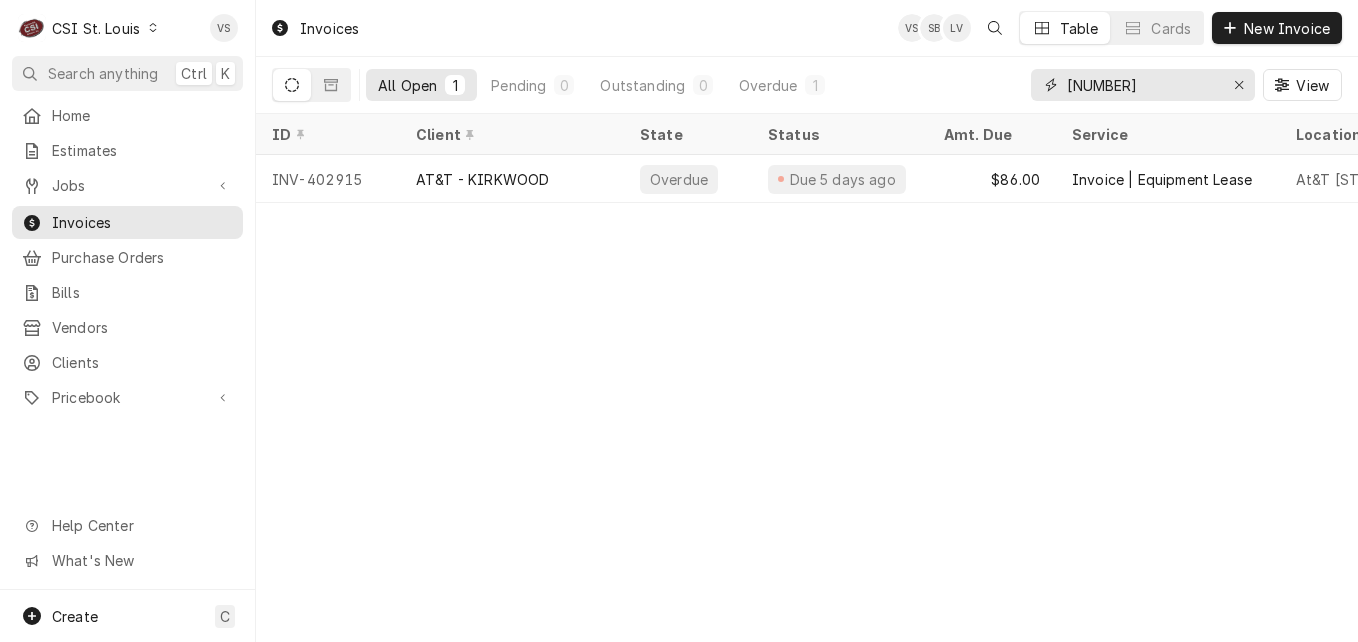 click on "402915" at bounding box center (1142, 85) 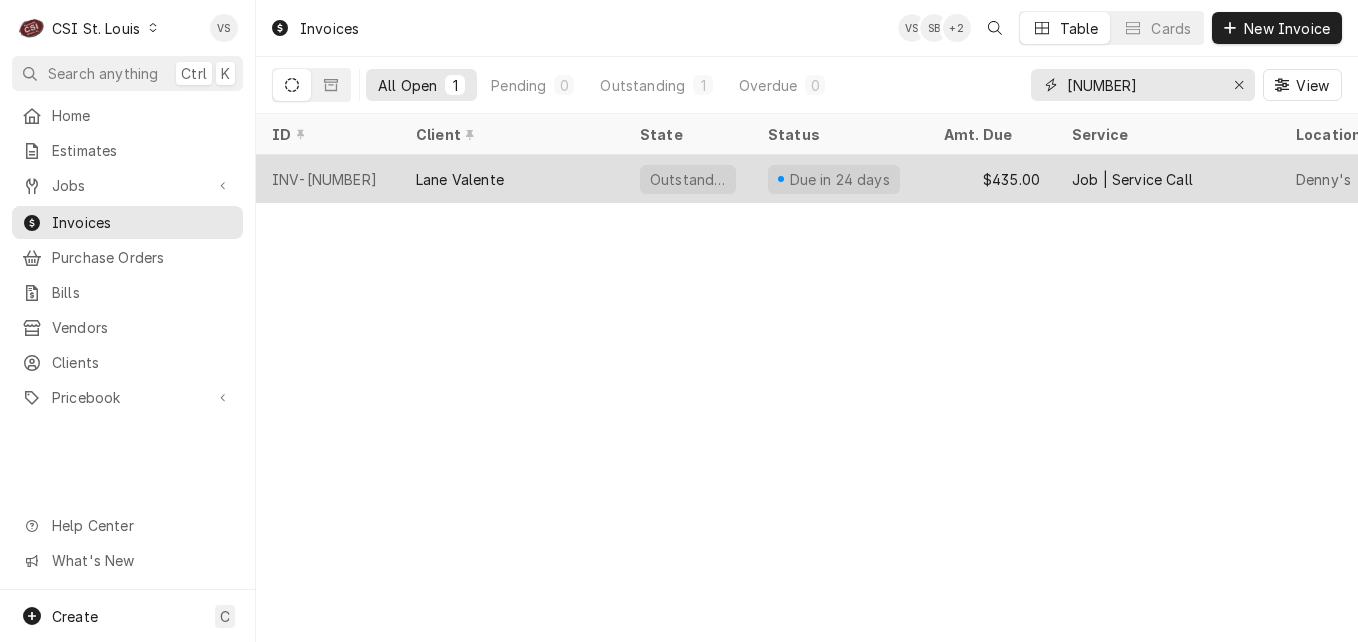 type on "402388" 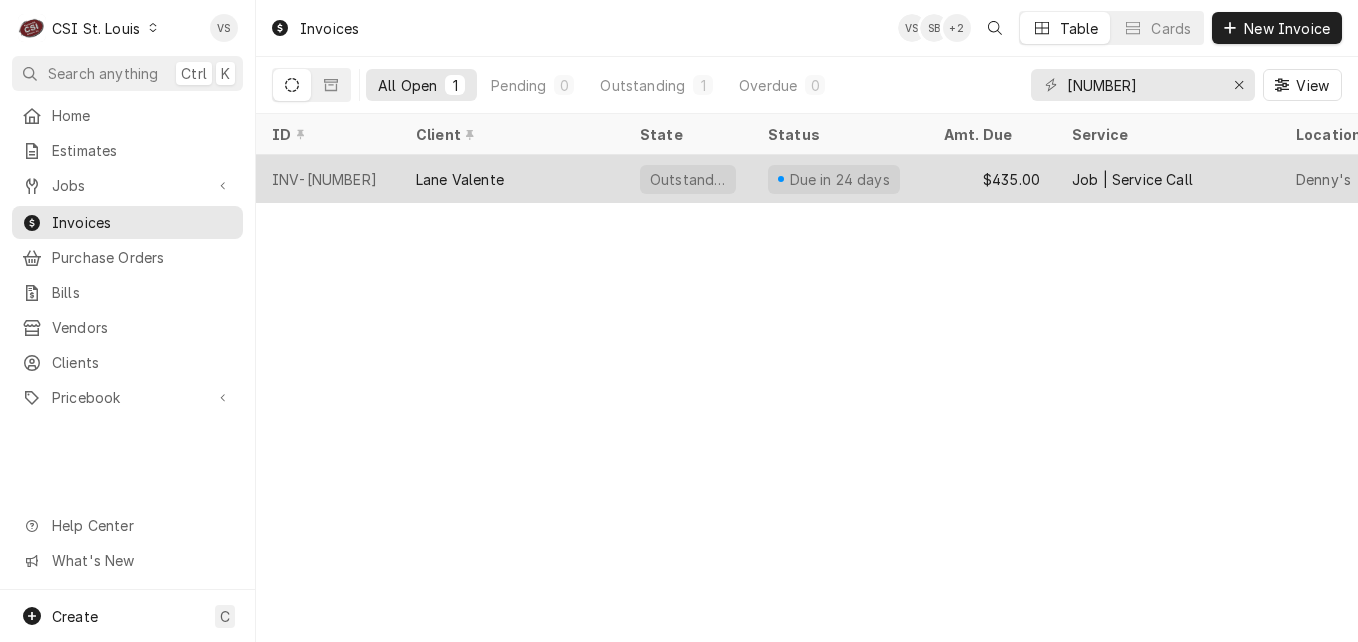 click on "Lane Valente" at bounding box center [512, 179] 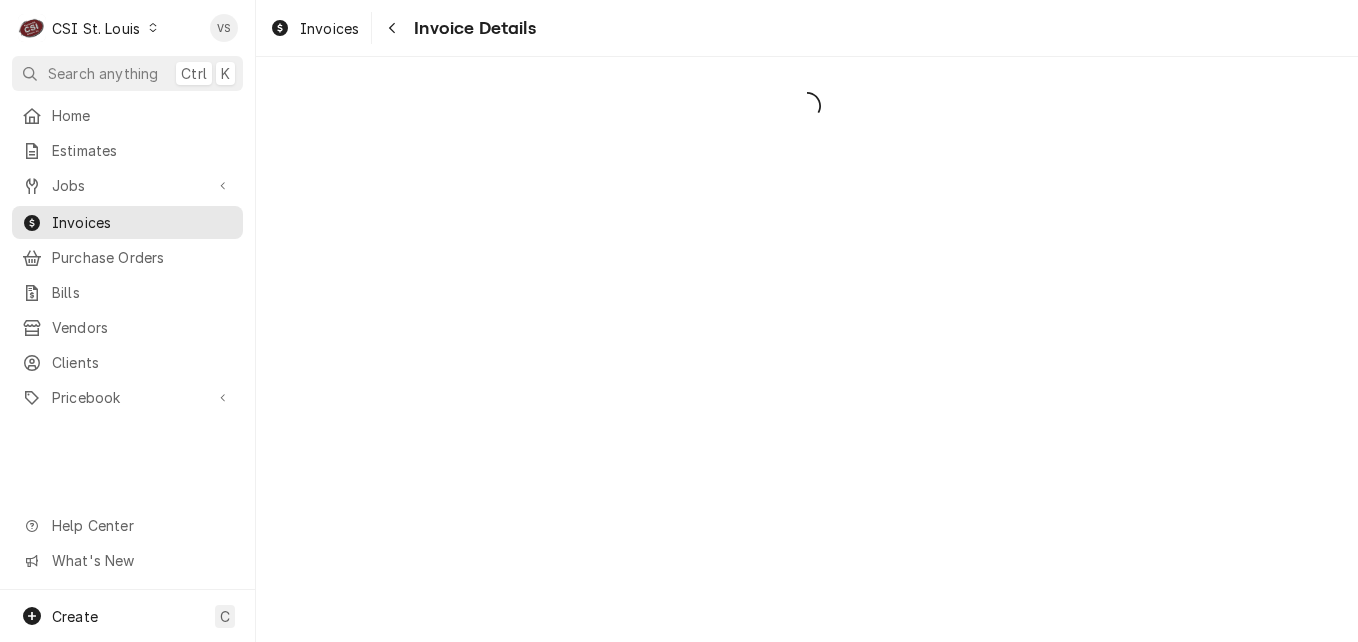scroll, scrollTop: 0, scrollLeft: 0, axis: both 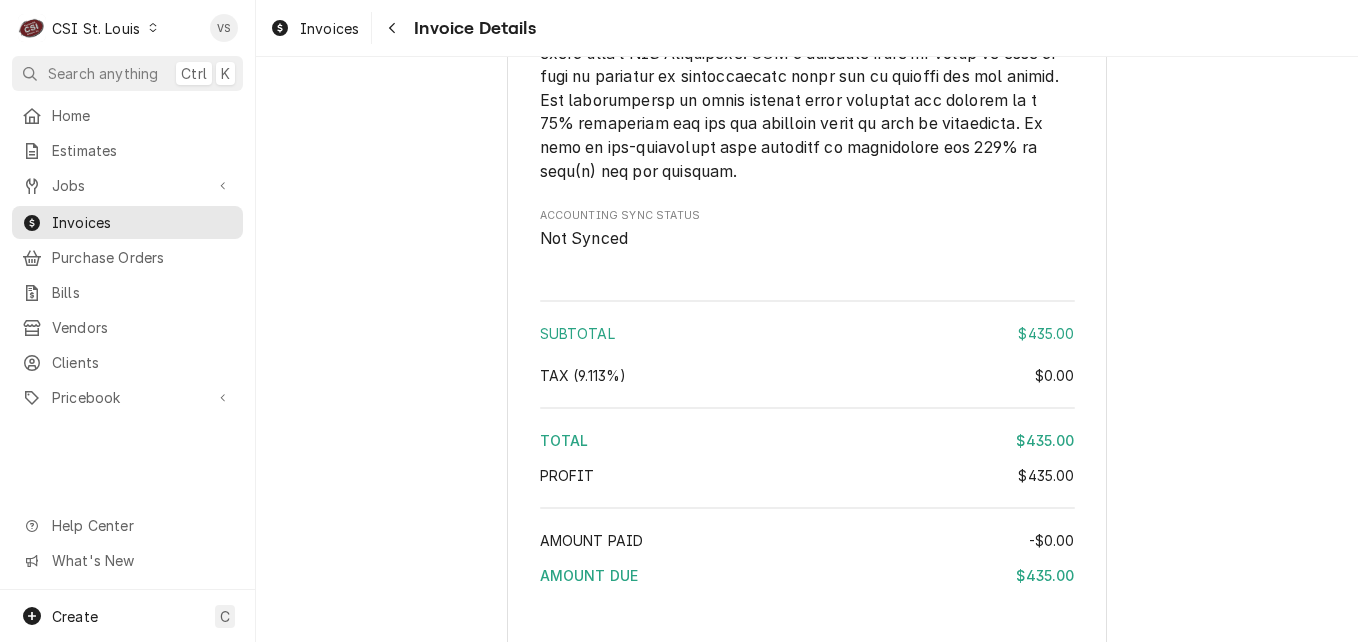 click 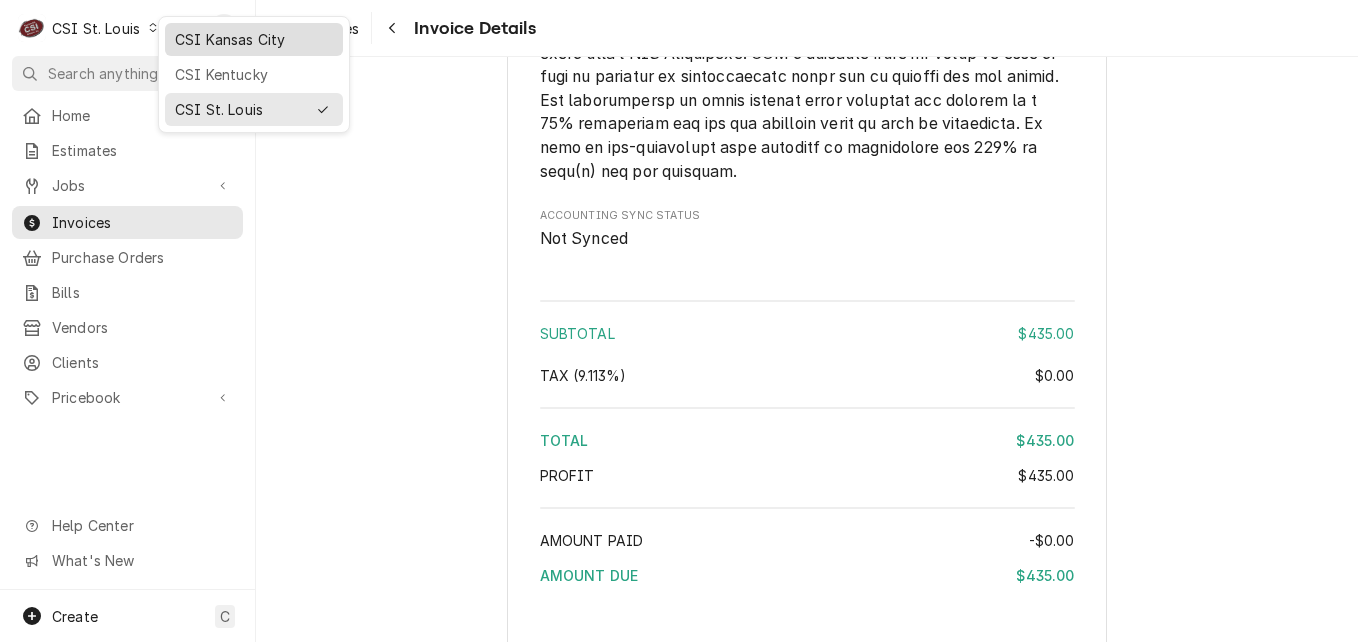 click on "CSI Kansas City" at bounding box center (254, 39) 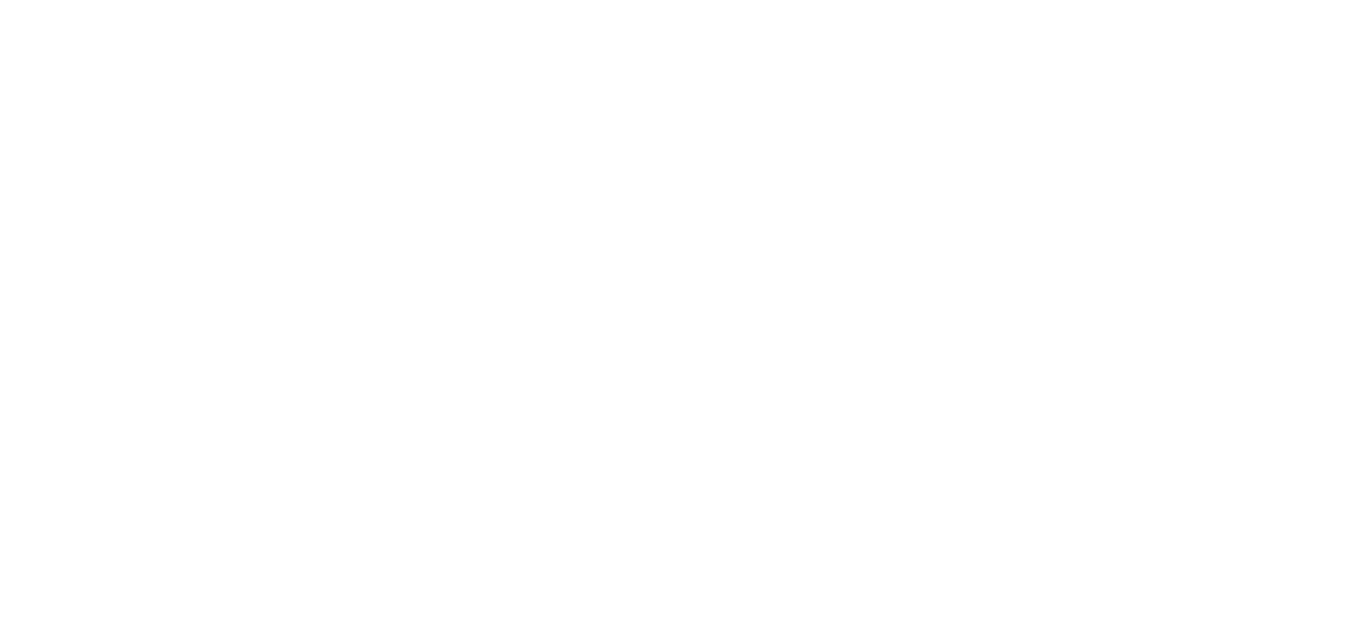scroll, scrollTop: 0, scrollLeft: 0, axis: both 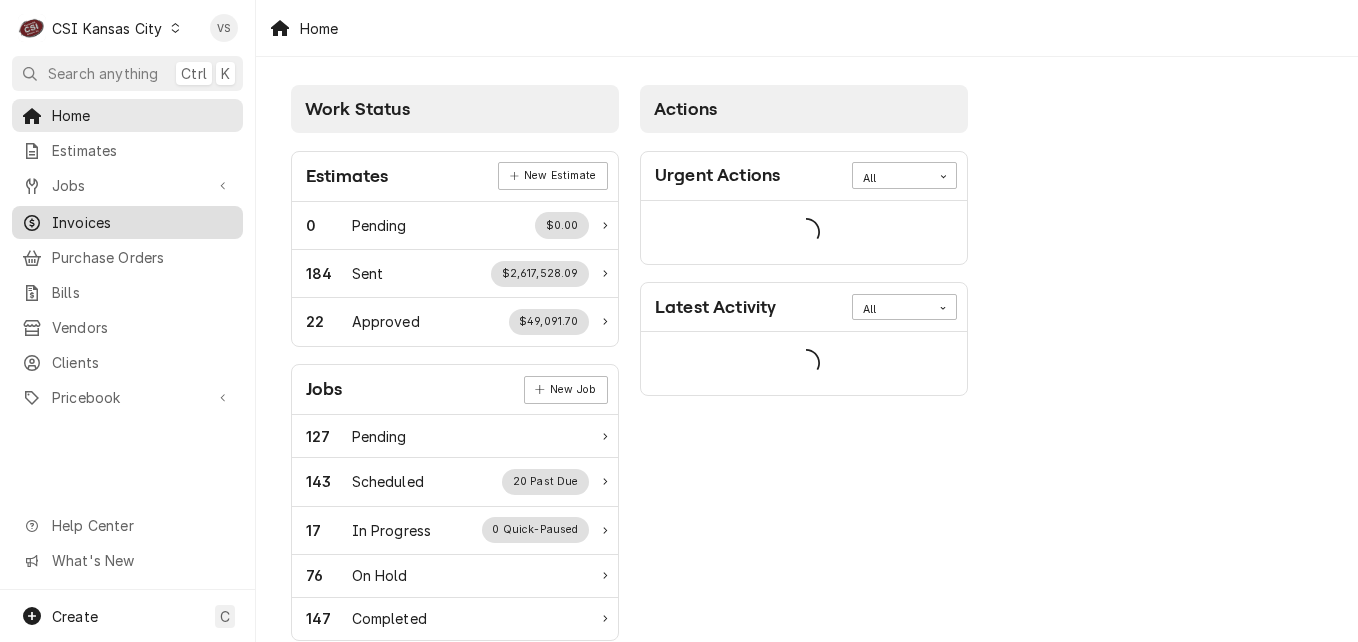 click on "Invoices" at bounding box center (142, 222) 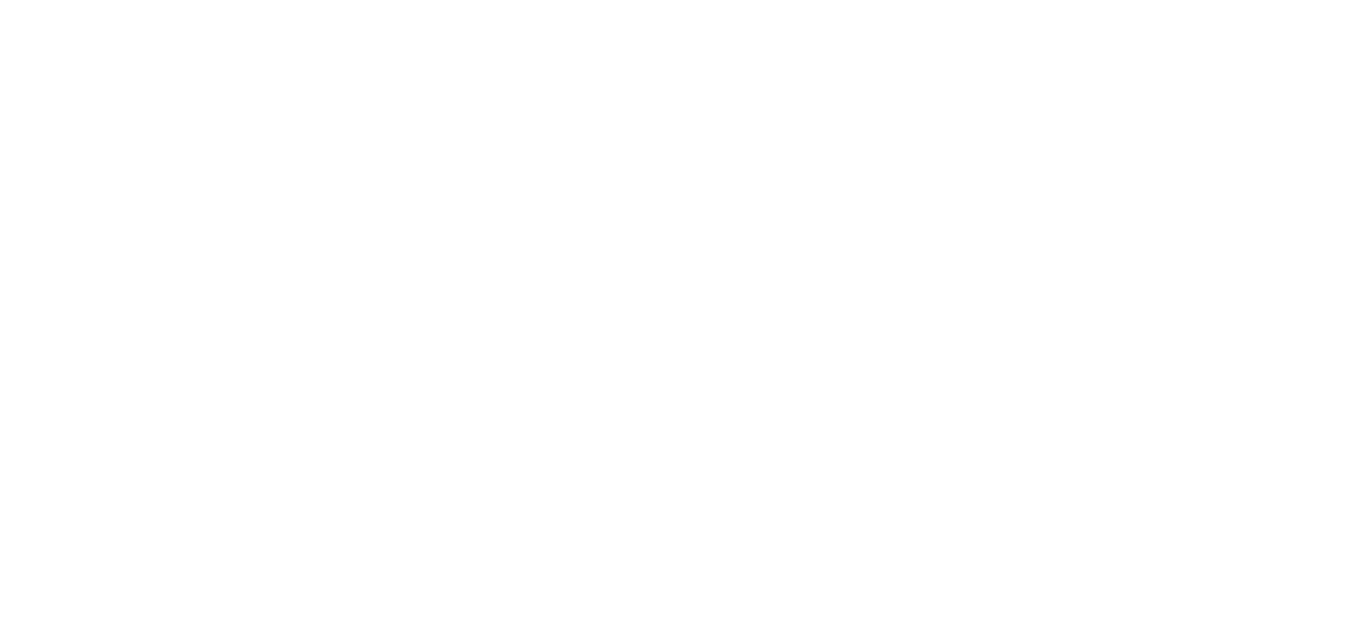 scroll, scrollTop: 0, scrollLeft: 0, axis: both 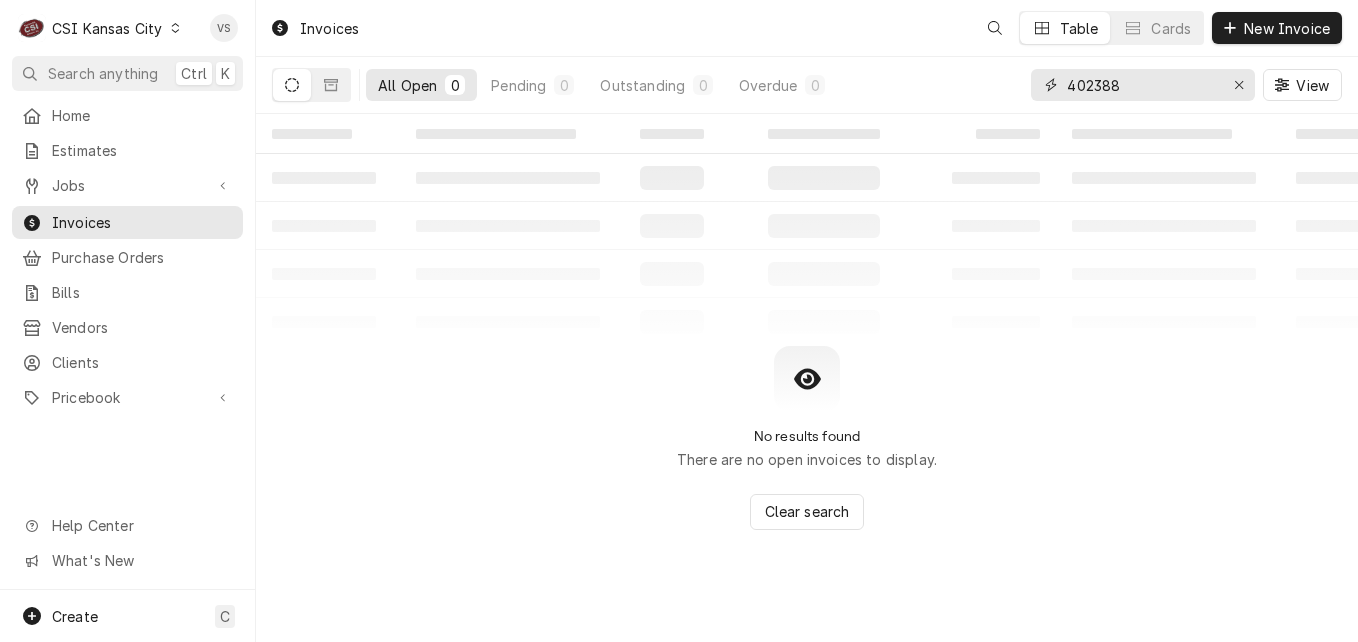 click on "402388" at bounding box center [1142, 85] 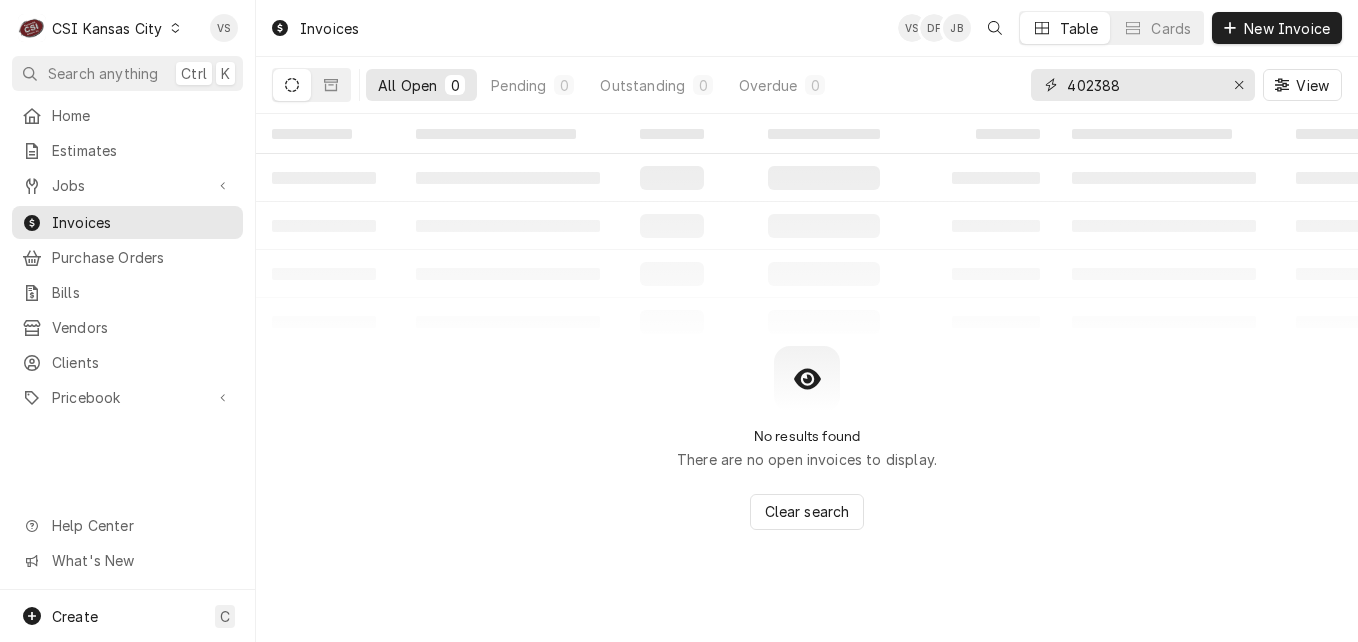drag, startPoint x: 1126, startPoint y: 83, endPoint x: 1055, endPoint y: 88, distance: 71.17584 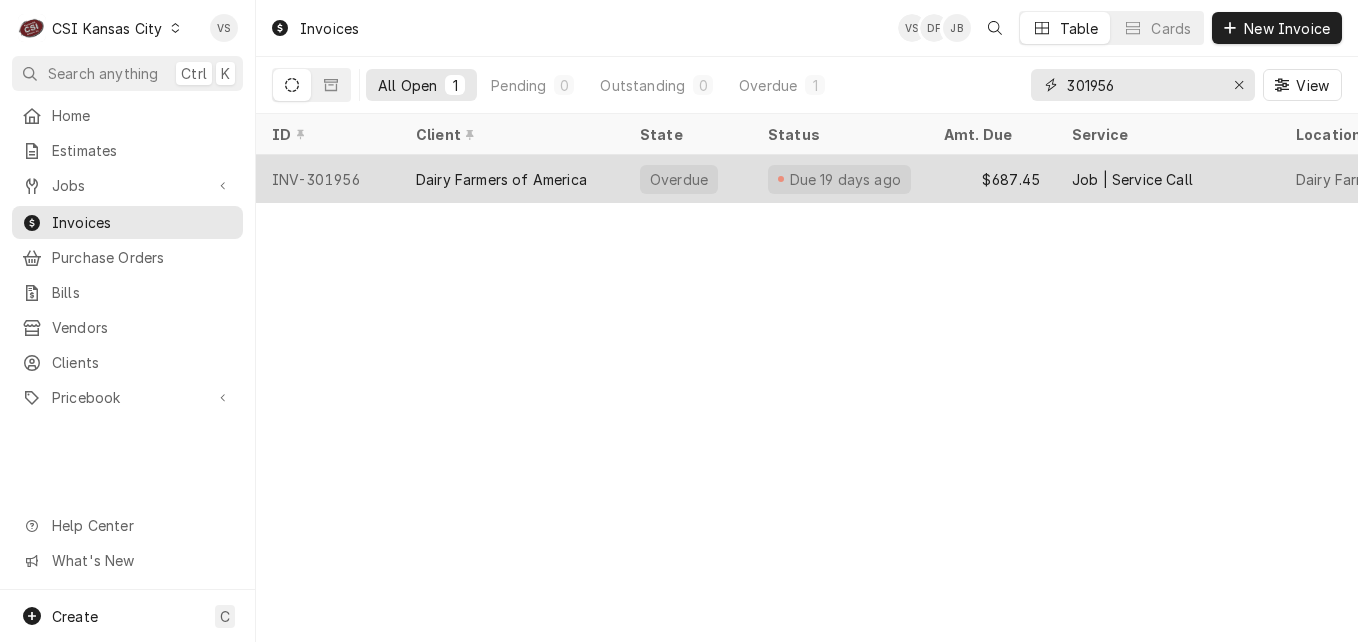 type on "301956" 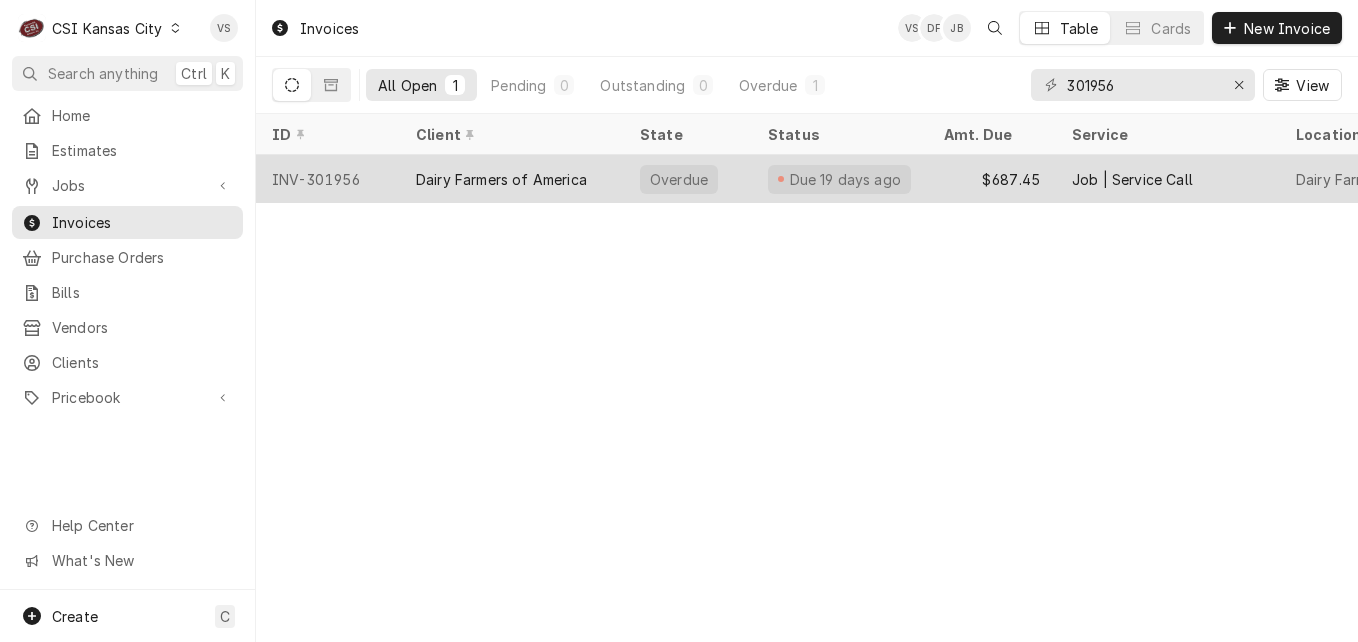 click on "Dairy Farmers of America" at bounding box center [501, 179] 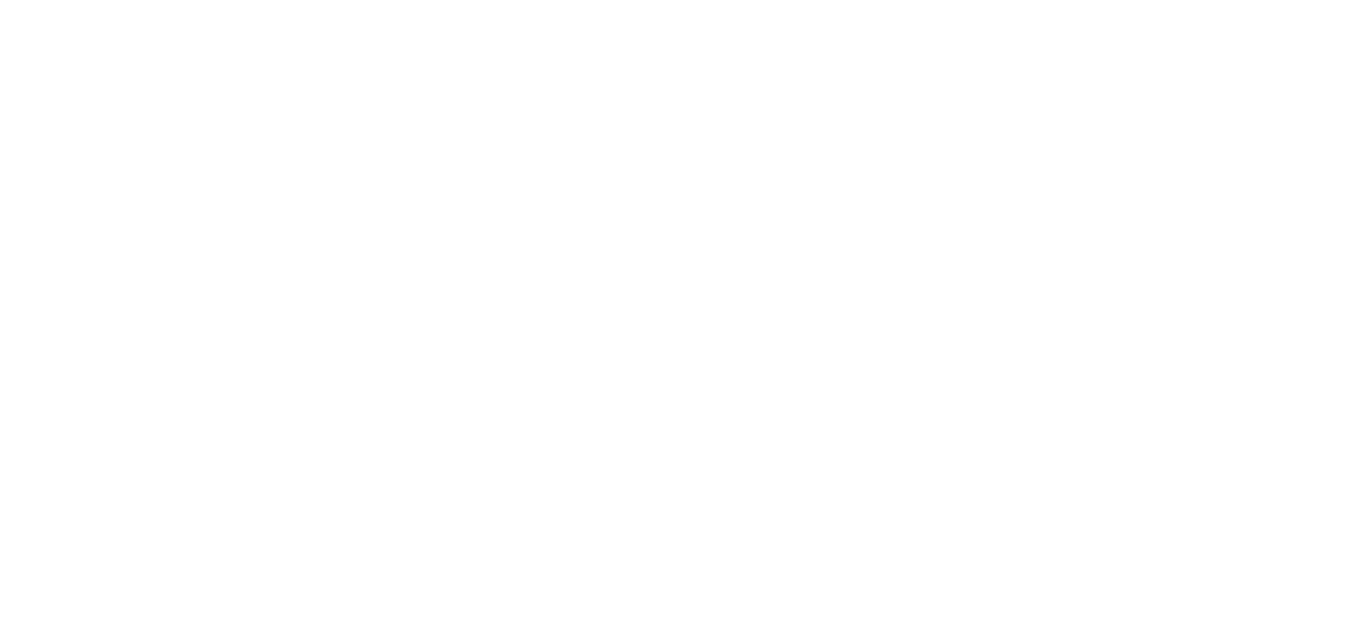 scroll, scrollTop: 0, scrollLeft: 0, axis: both 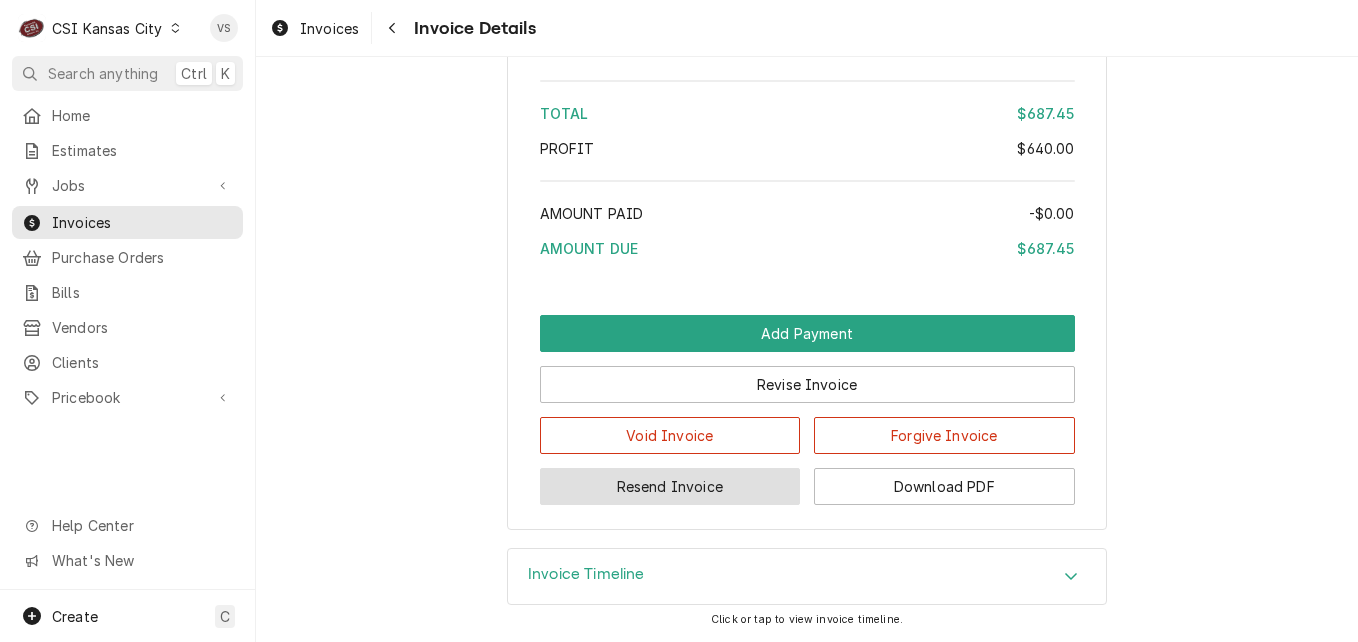 click on "Resend Invoice" at bounding box center (670, 486) 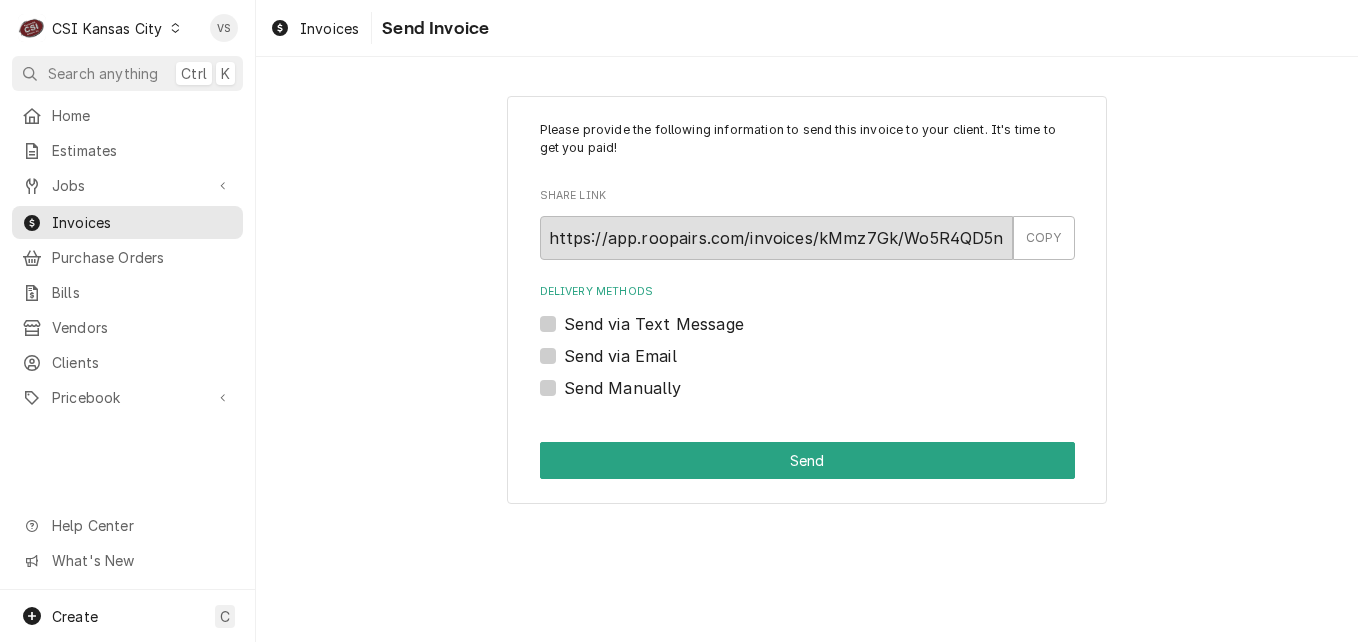 scroll, scrollTop: 0, scrollLeft: 0, axis: both 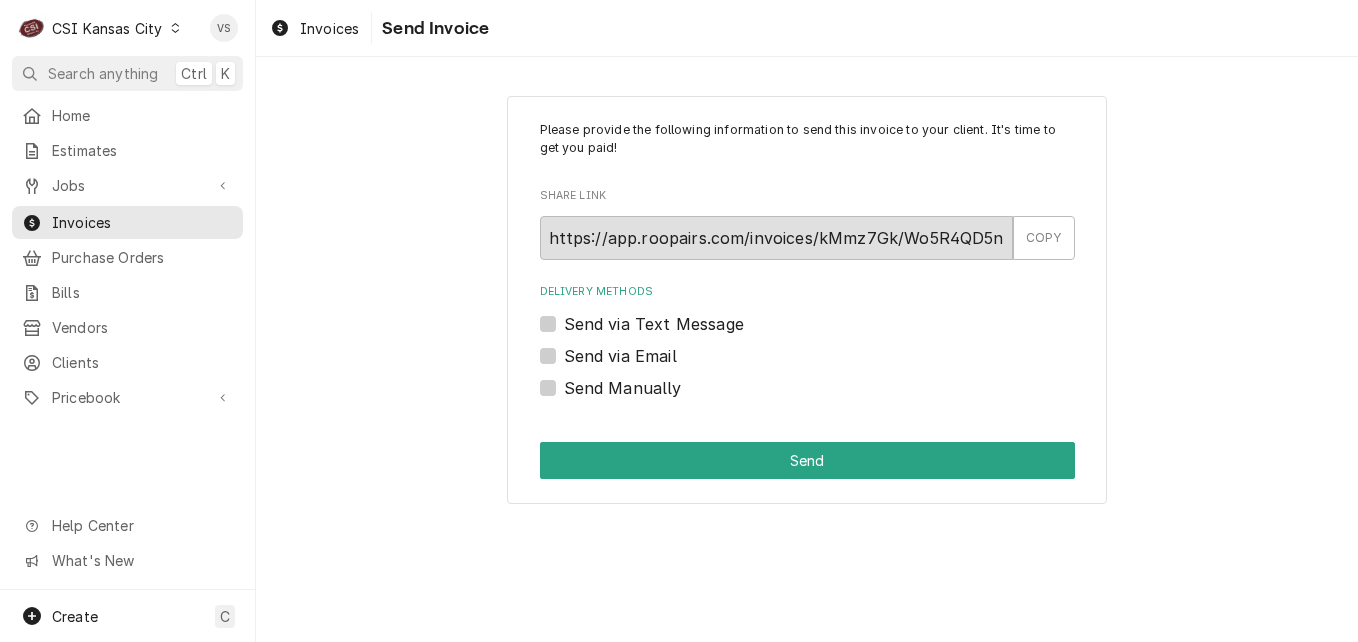 click on "Send via Email" at bounding box center (620, 356) 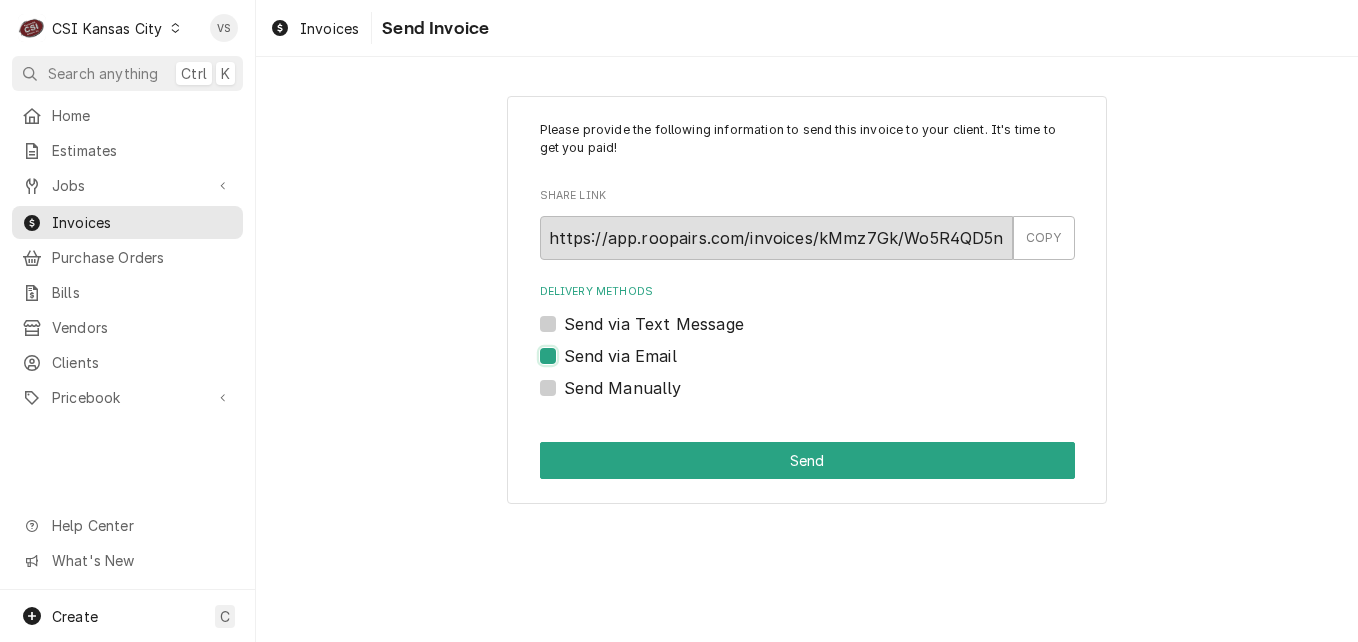 checkbox on "true" 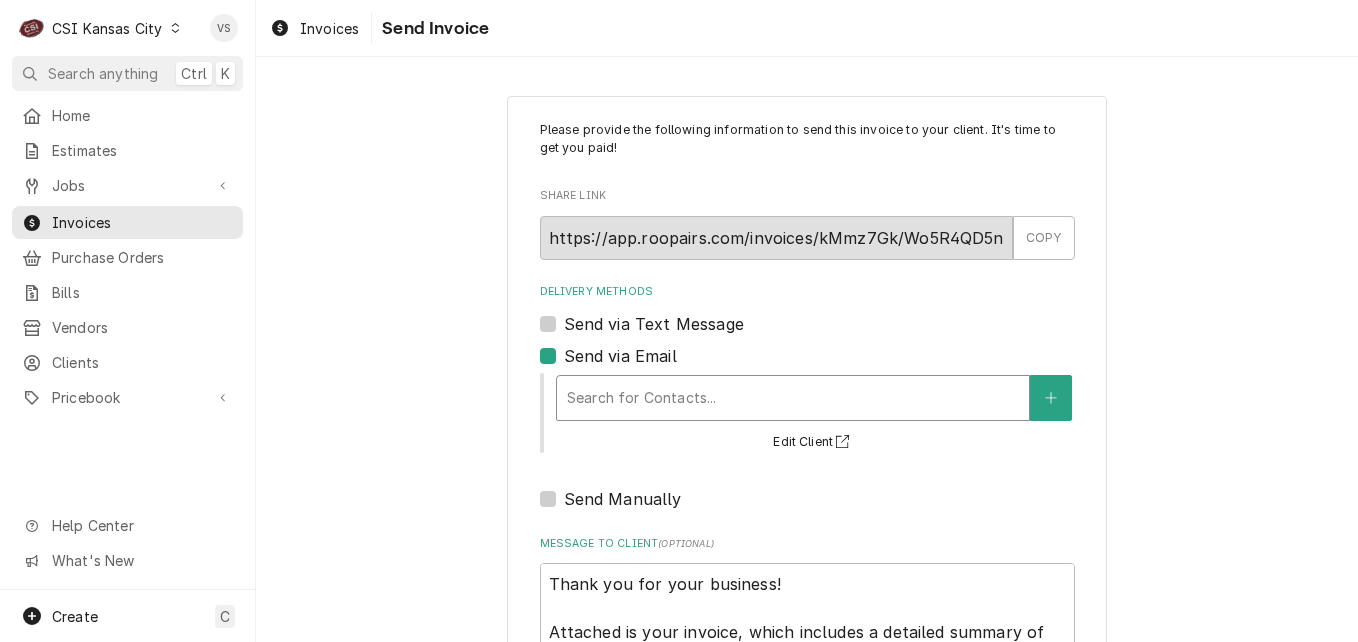 click at bounding box center [793, 398] 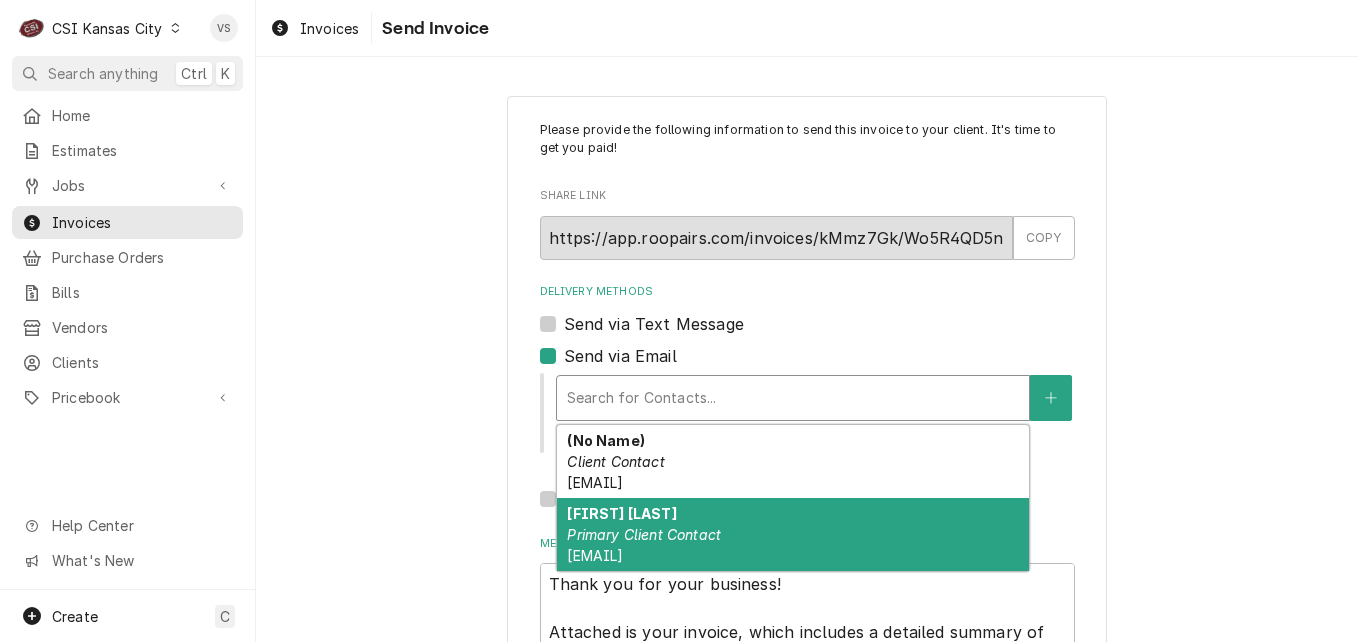 click on "Primary Client Contact" at bounding box center [644, 534] 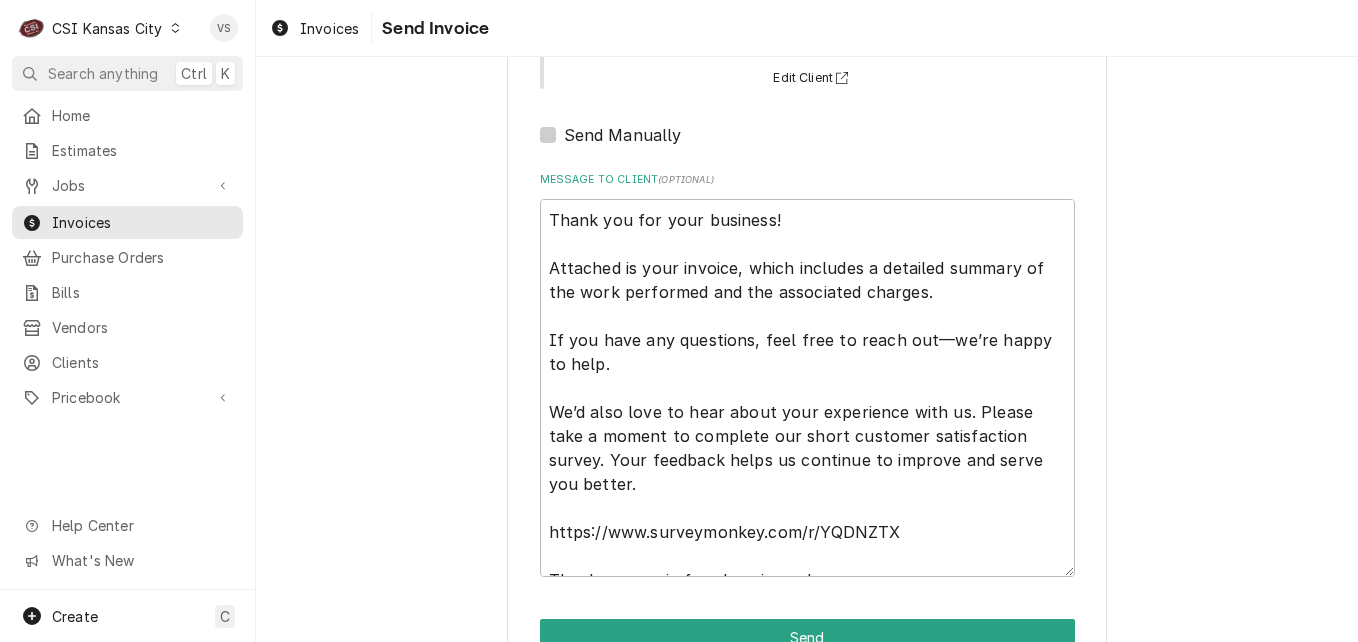scroll, scrollTop: 446, scrollLeft: 0, axis: vertical 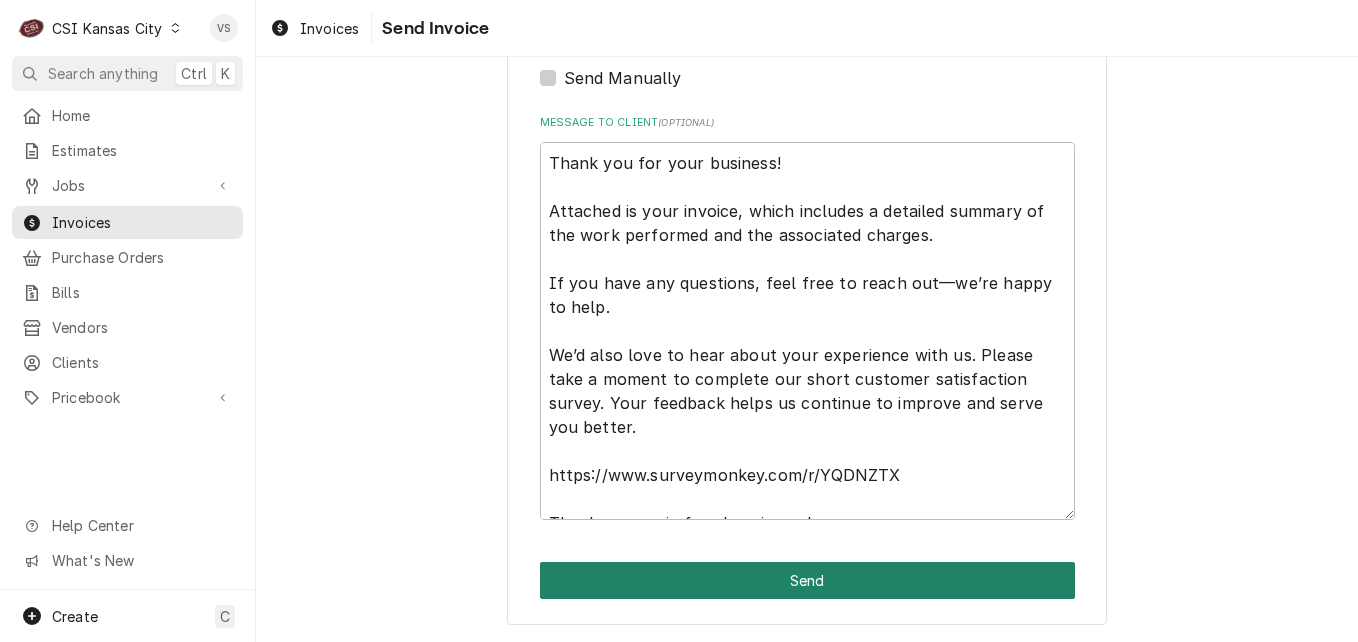 click on "Send" at bounding box center [807, 580] 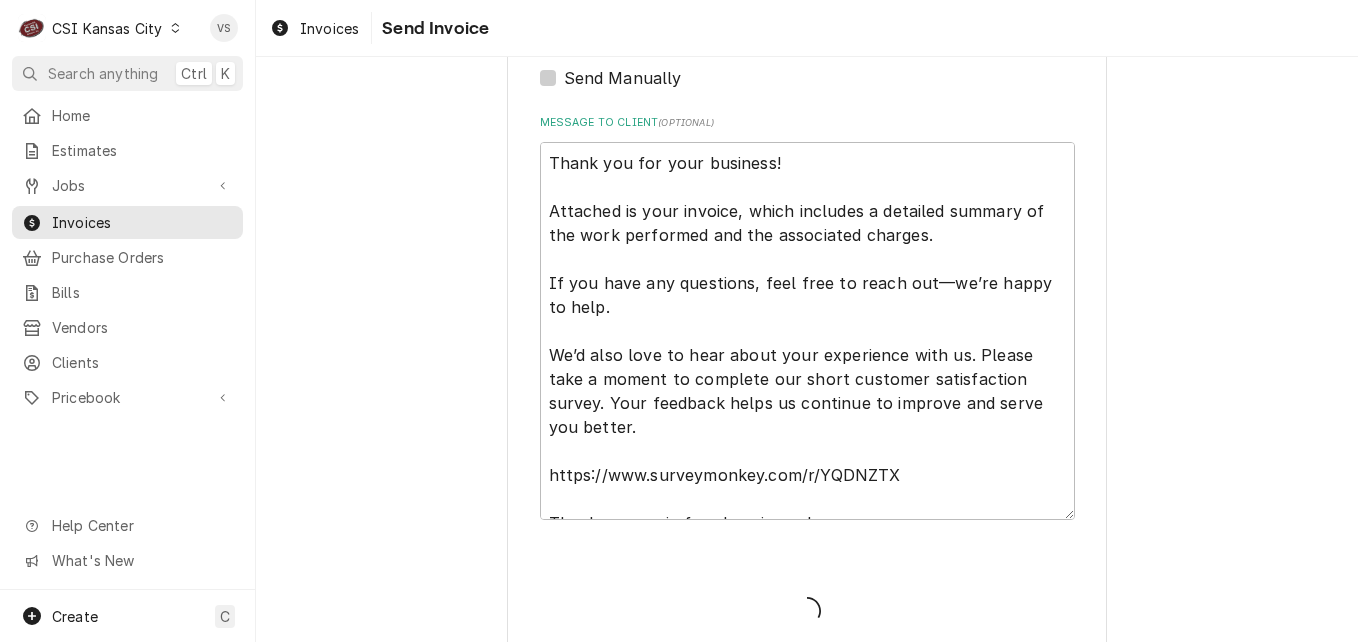 type on "x" 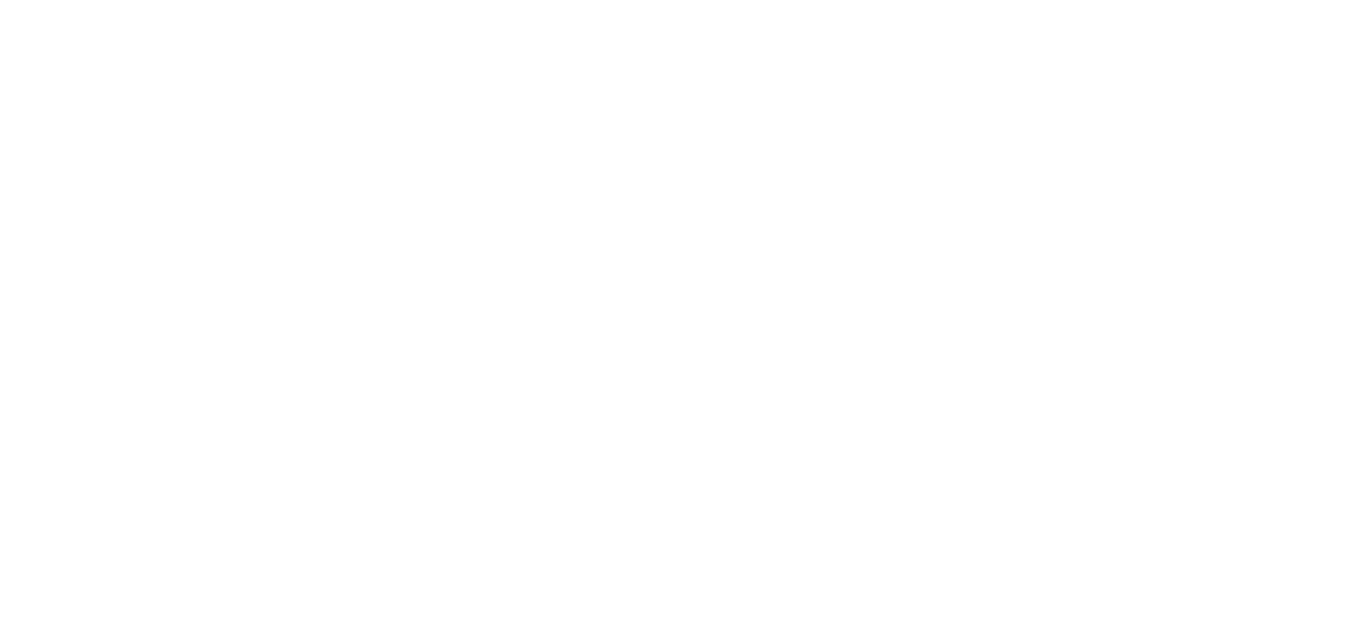 scroll, scrollTop: 0, scrollLeft: 0, axis: both 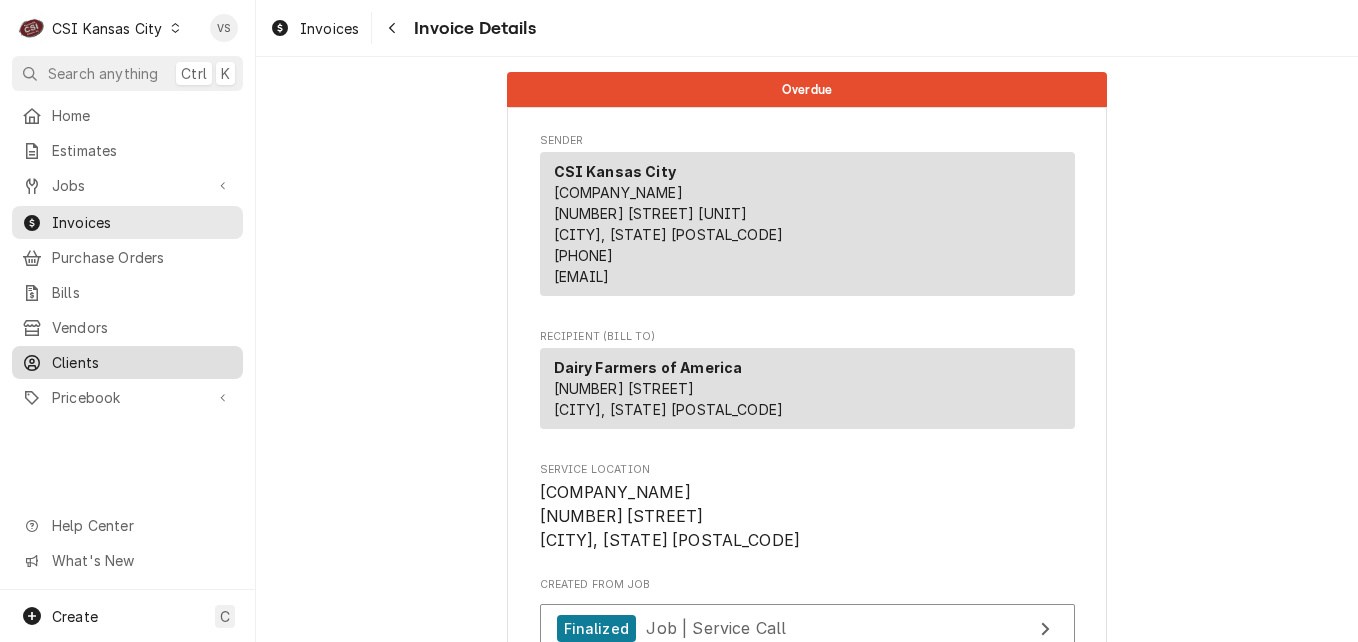 click on "Clients" at bounding box center [142, 362] 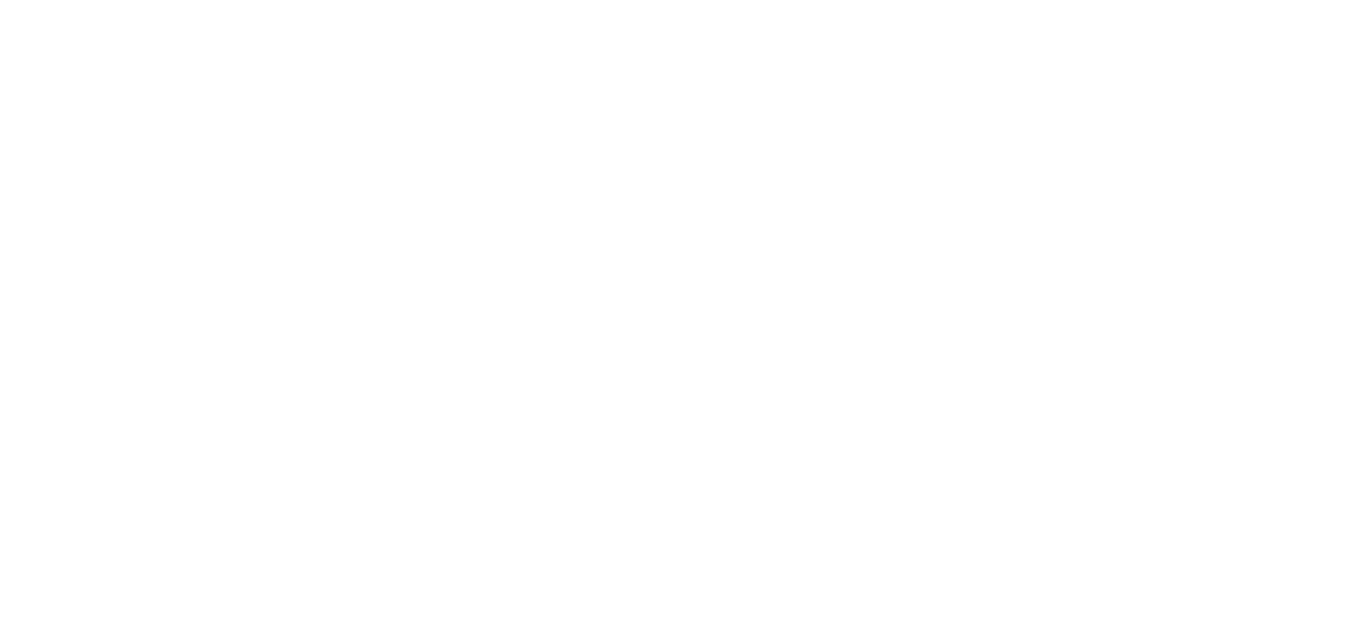 scroll, scrollTop: 0, scrollLeft: 0, axis: both 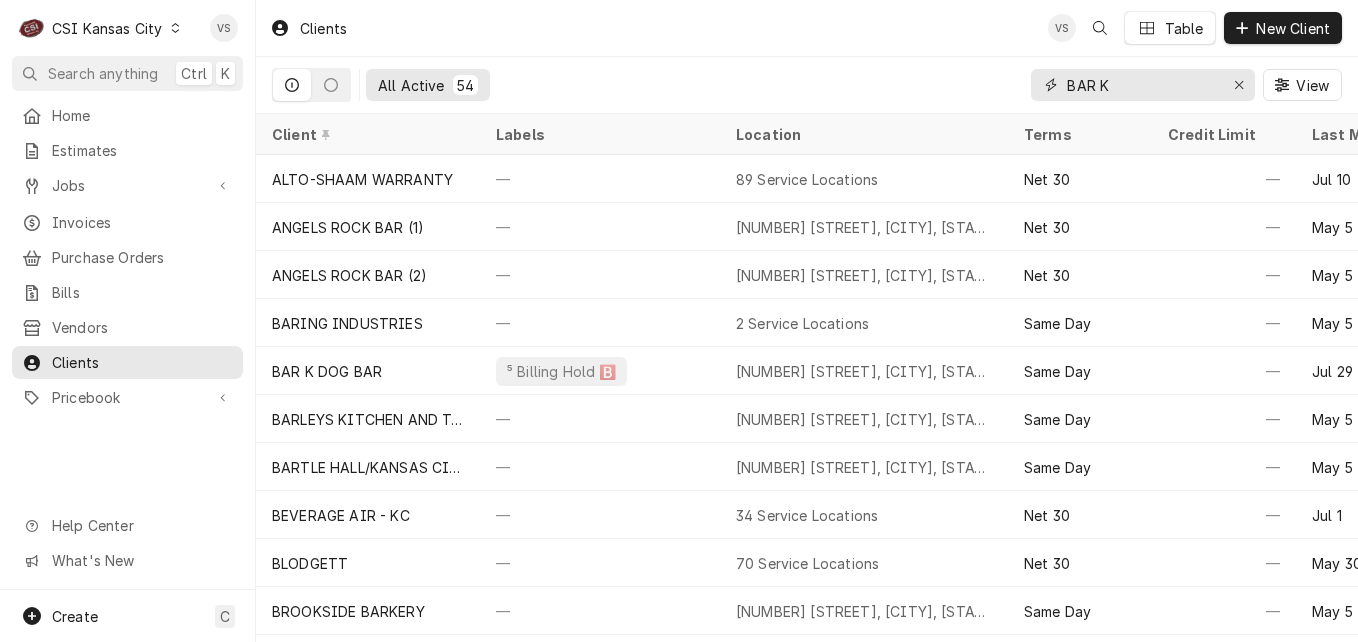 click on "BAR K" at bounding box center (1143, 85) 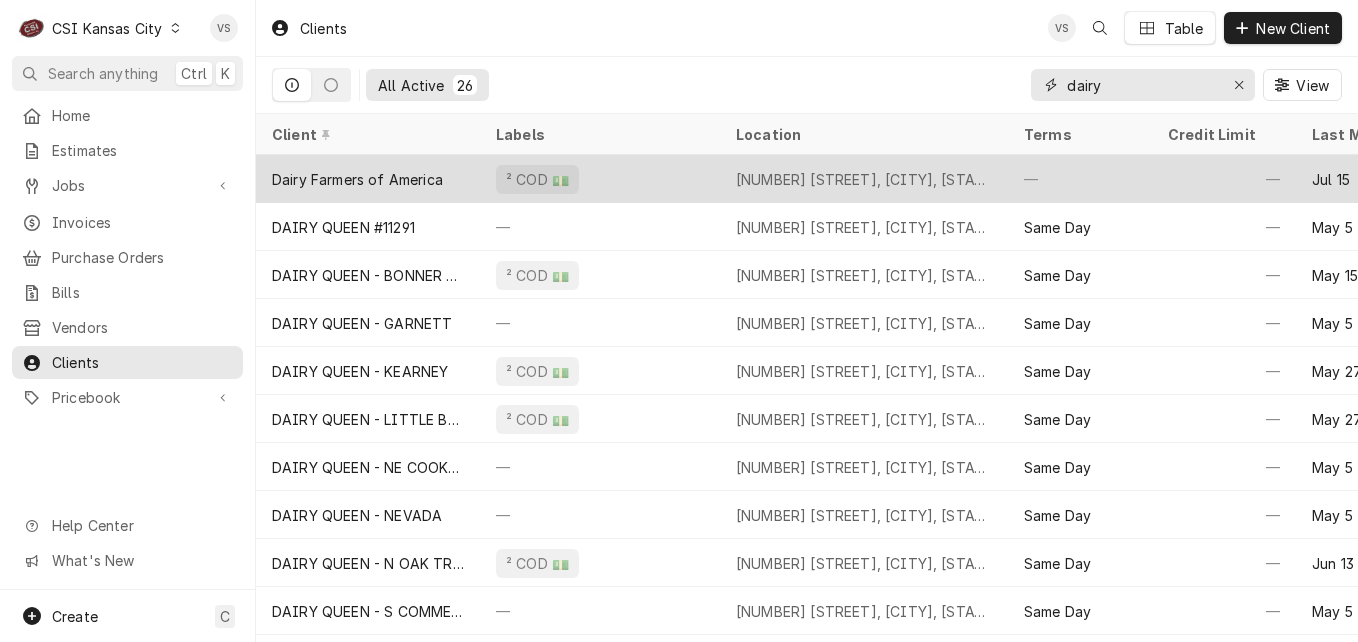type on "dairy" 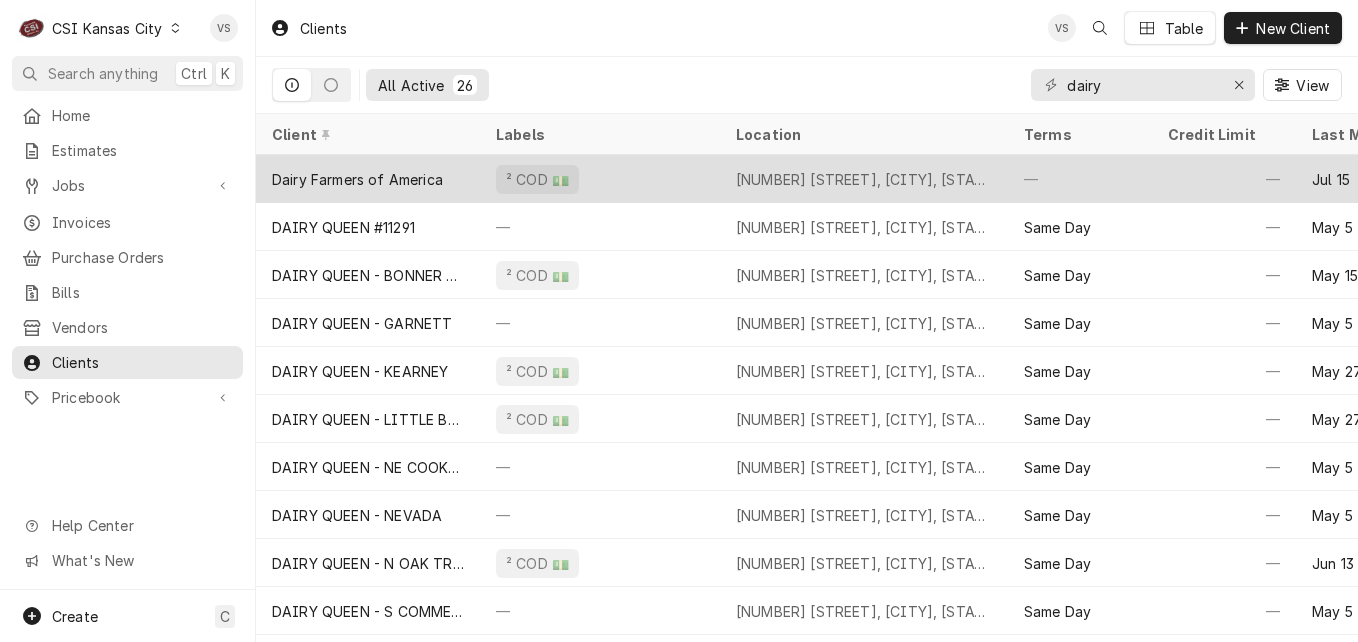 click on "Dairy Farmers of America" at bounding box center [357, 179] 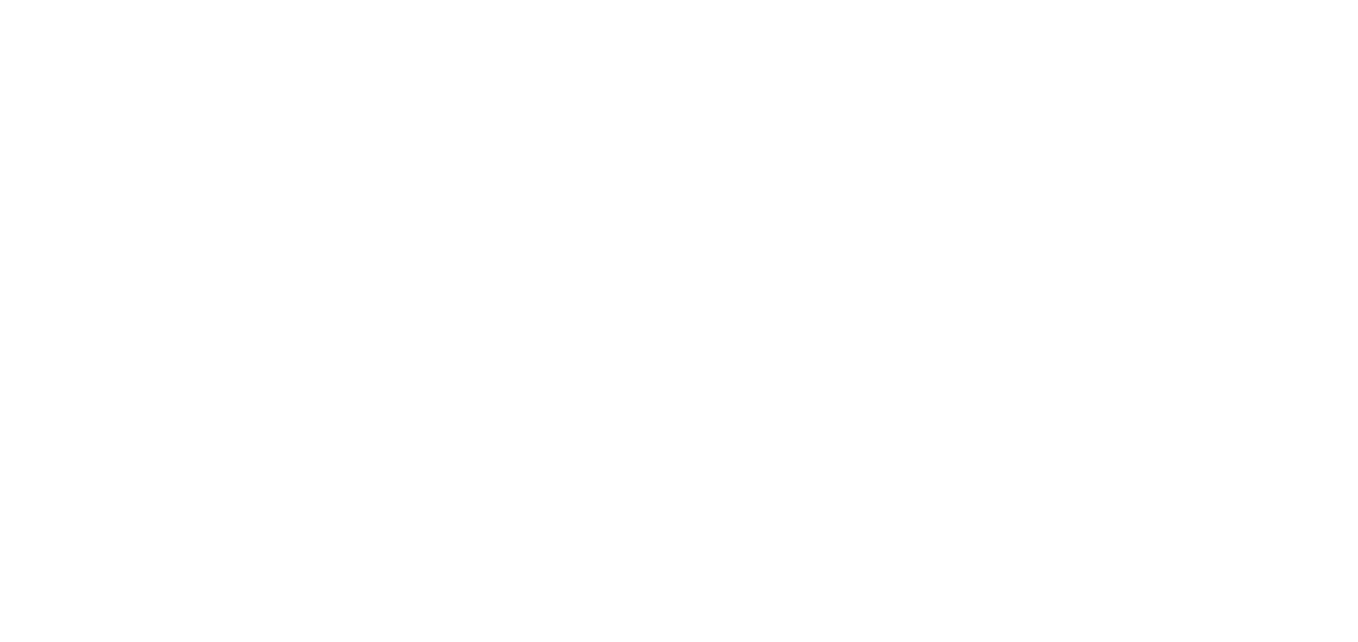 scroll, scrollTop: 0, scrollLeft: 0, axis: both 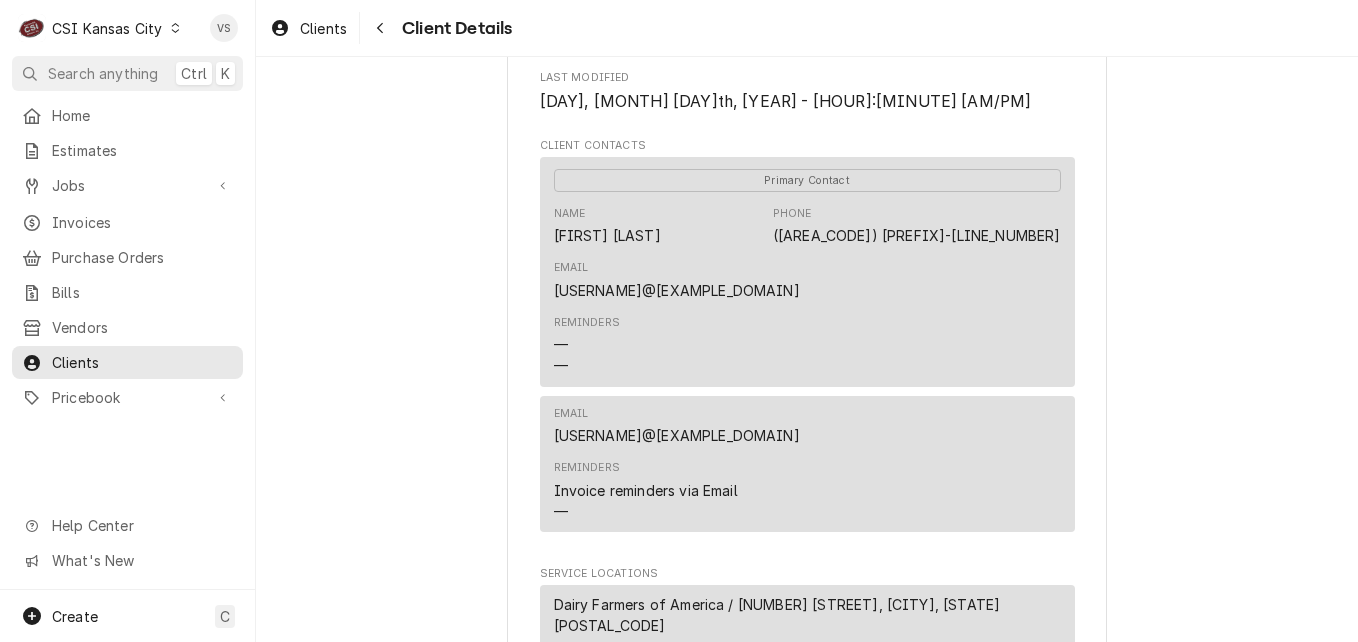 click on "Reminders — —" at bounding box center (807, 345) 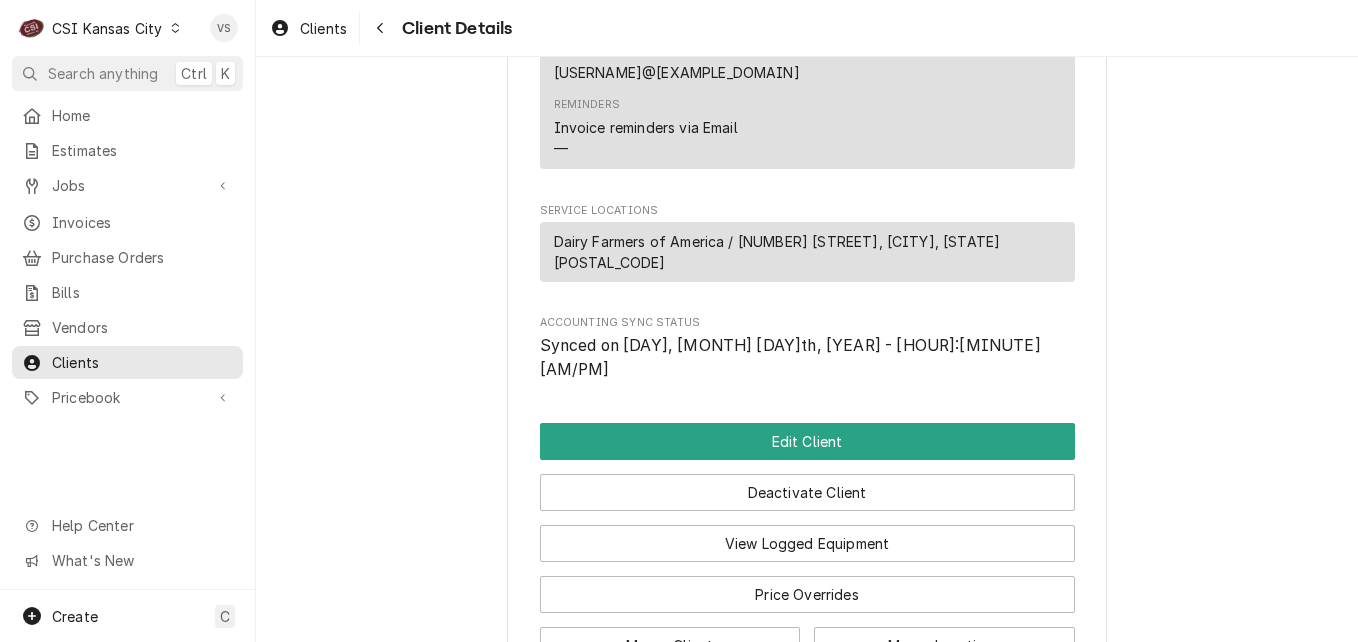 scroll, scrollTop: 1209, scrollLeft: 0, axis: vertical 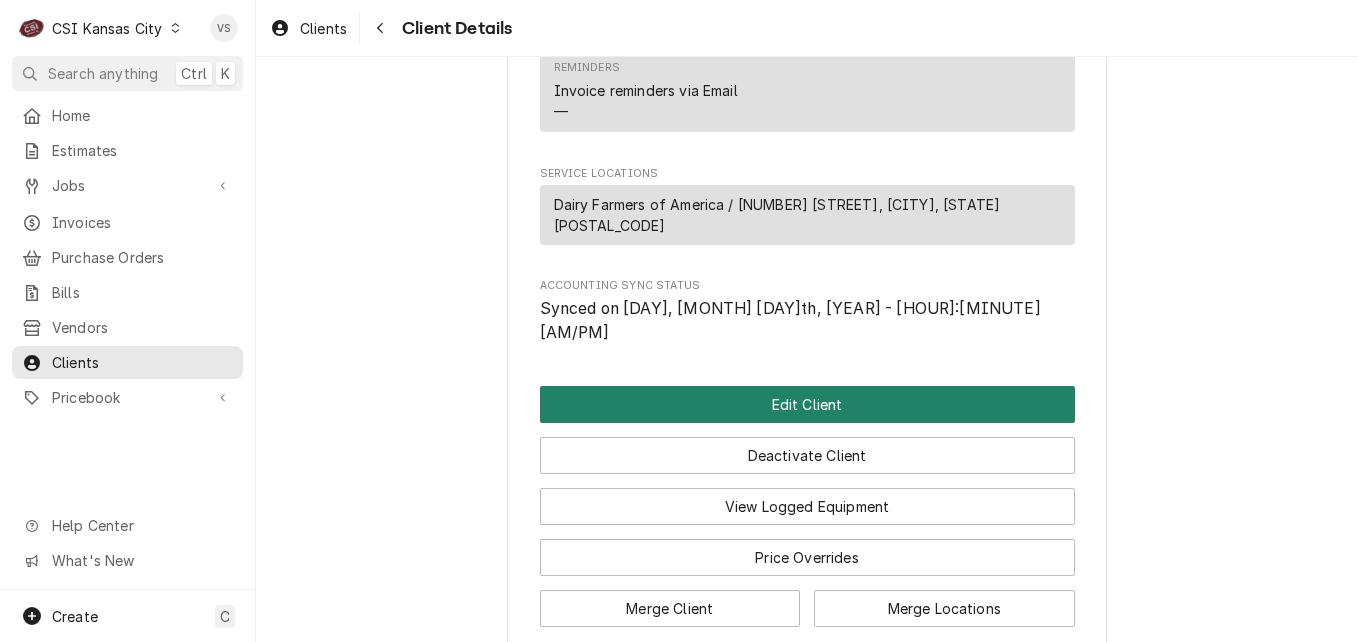 click on "Edit Client" at bounding box center (807, 404) 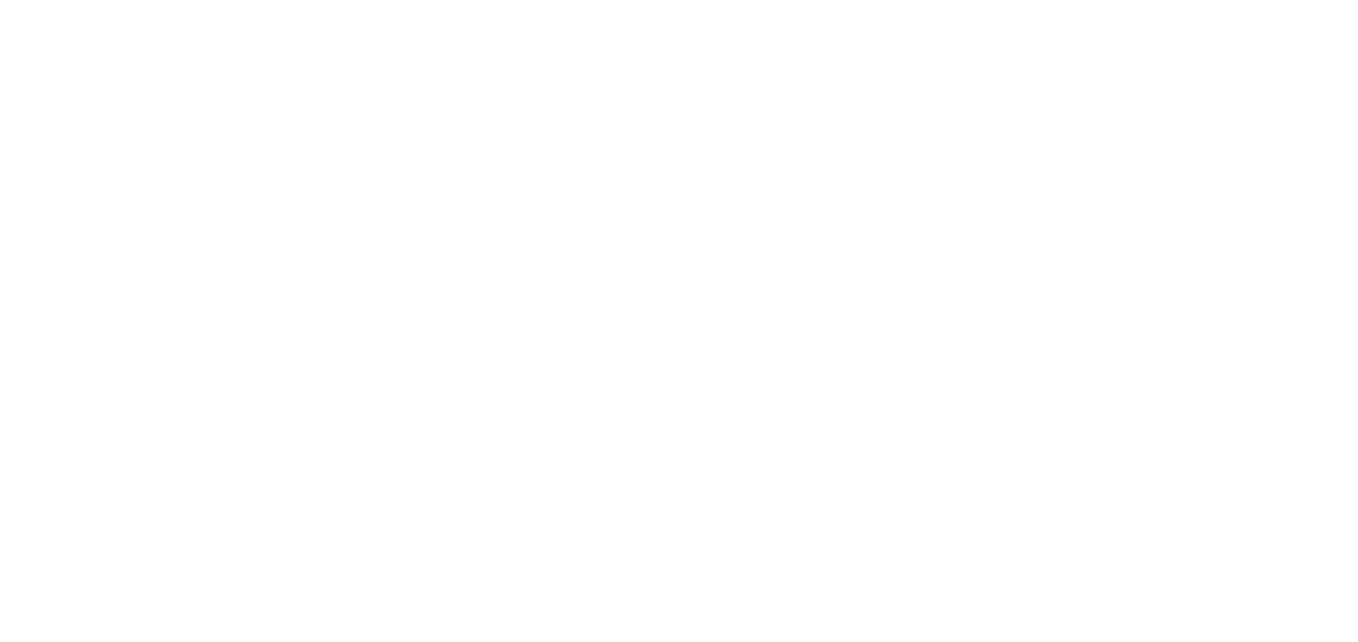 scroll, scrollTop: 0, scrollLeft: 0, axis: both 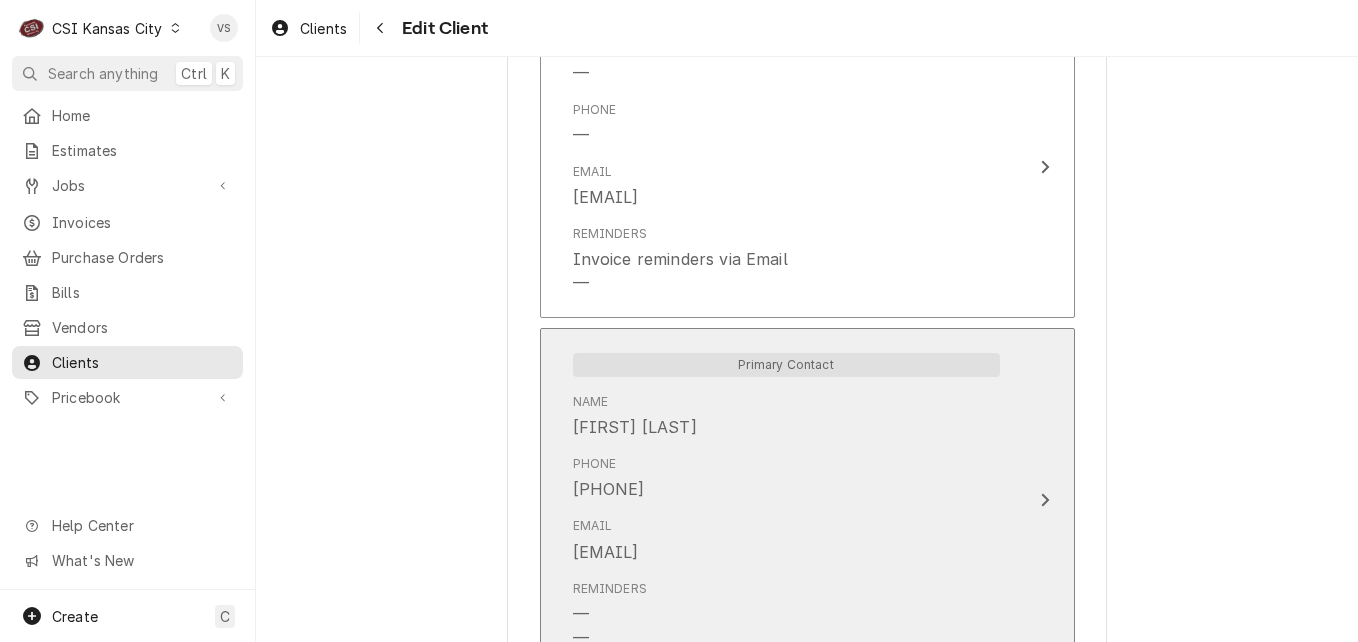 click on "Phone [PHONE]" at bounding box center [786, 478] 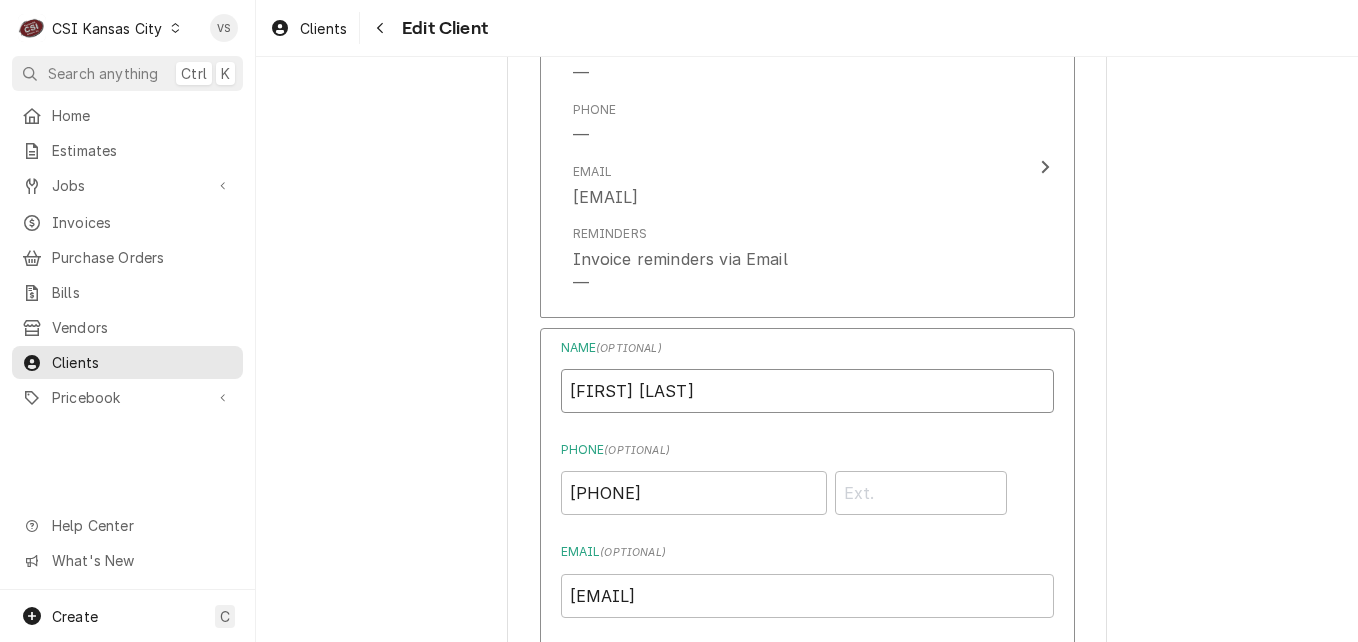 click on "Paul Munuhe" at bounding box center [807, 391] 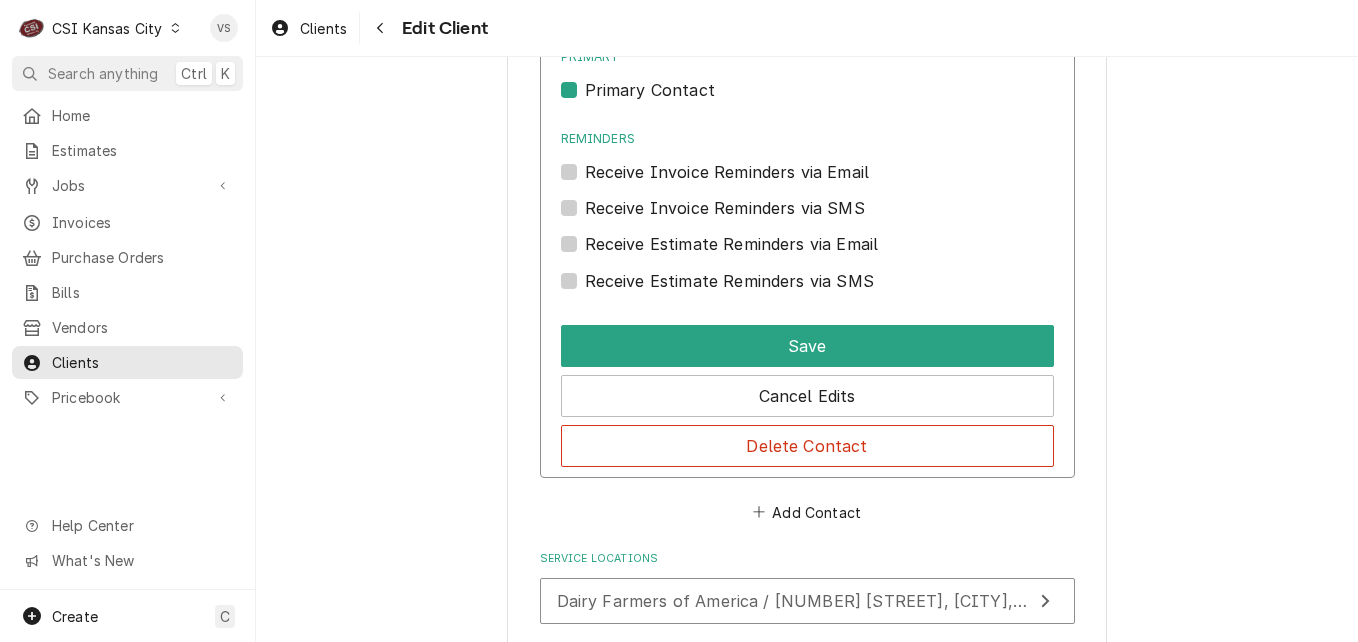 scroll, scrollTop: 2100, scrollLeft: 0, axis: vertical 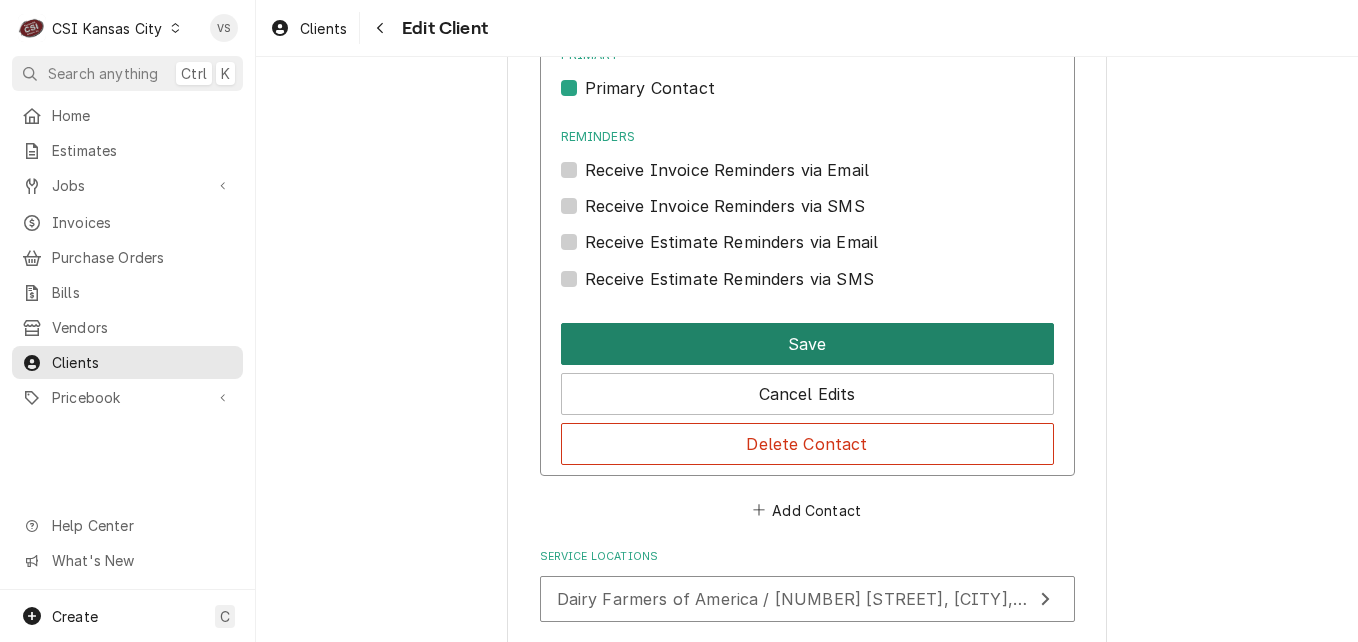 type on "Paul Munuhe-invoices" 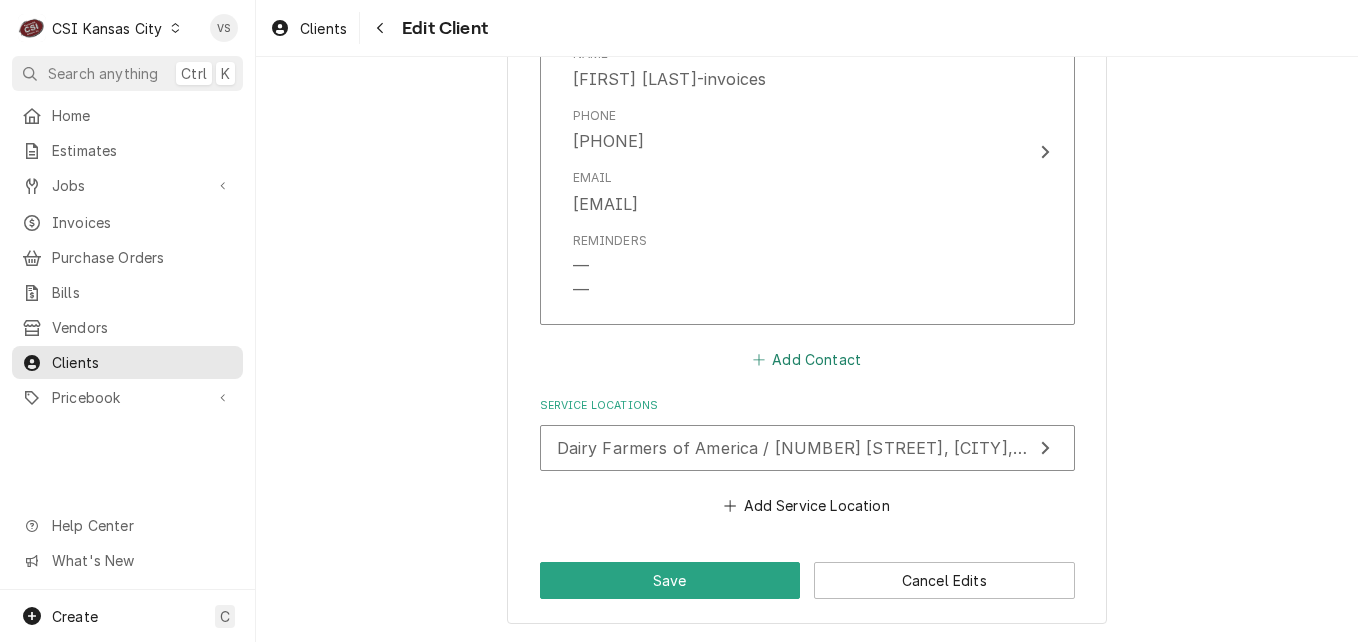 scroll, scrollTop: 1848, scrollLeft: 0, axis: vertical 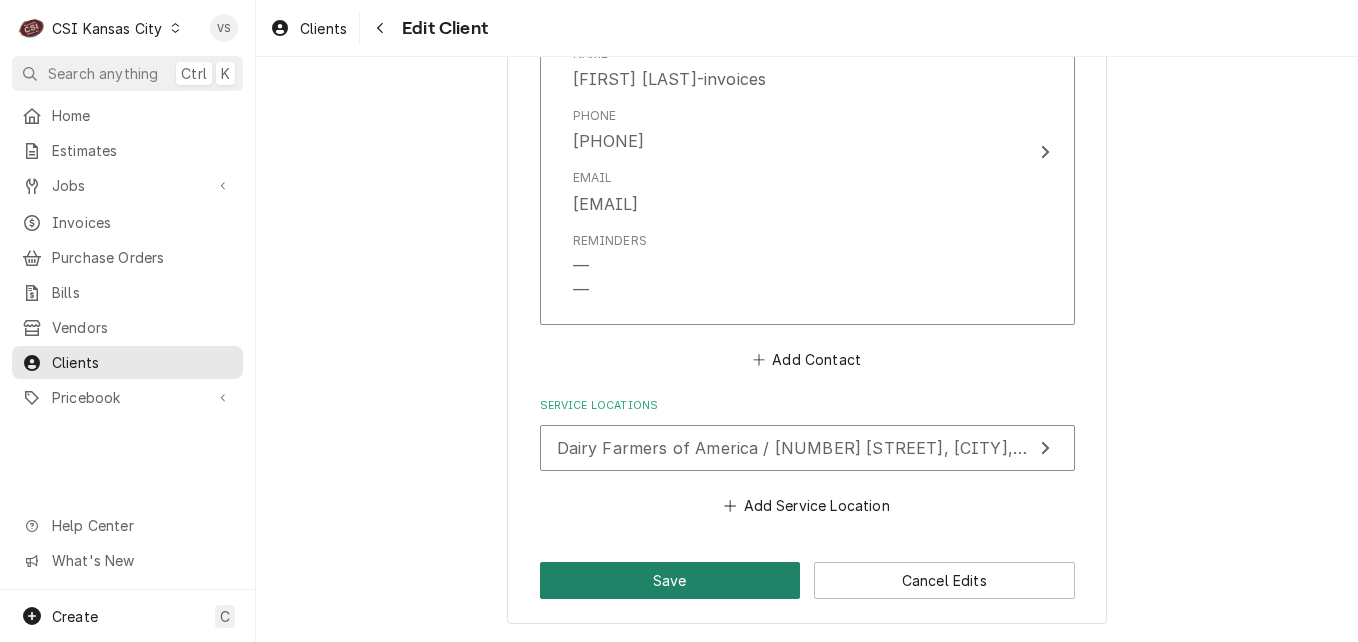 click on "Save" at bounding box center (670, 580) 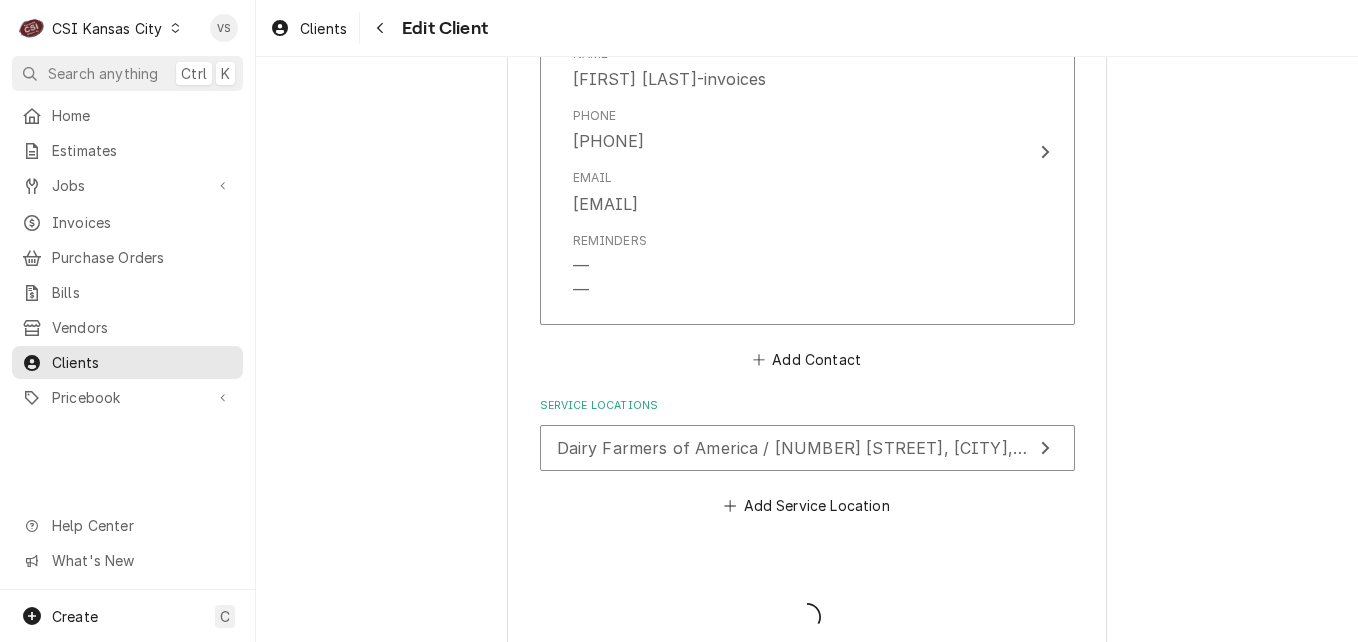 type on "x" 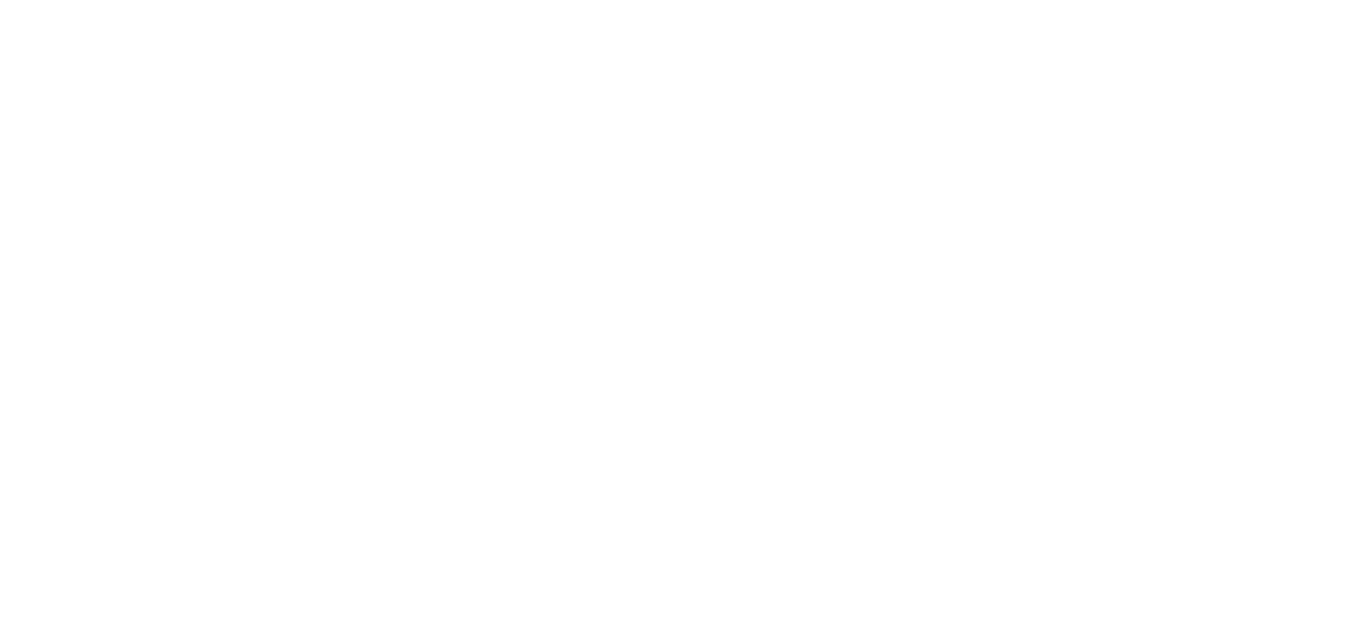 scroll, scrollTop: 0, scrollLeft: 0, axis: both 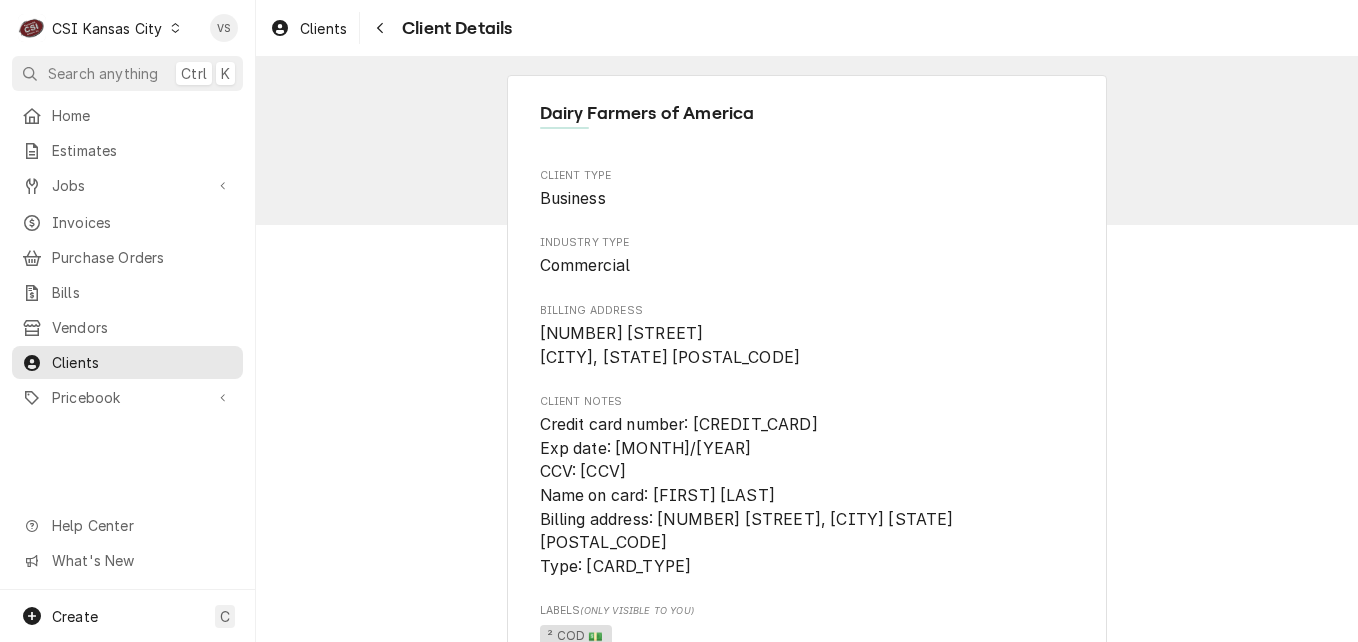 click 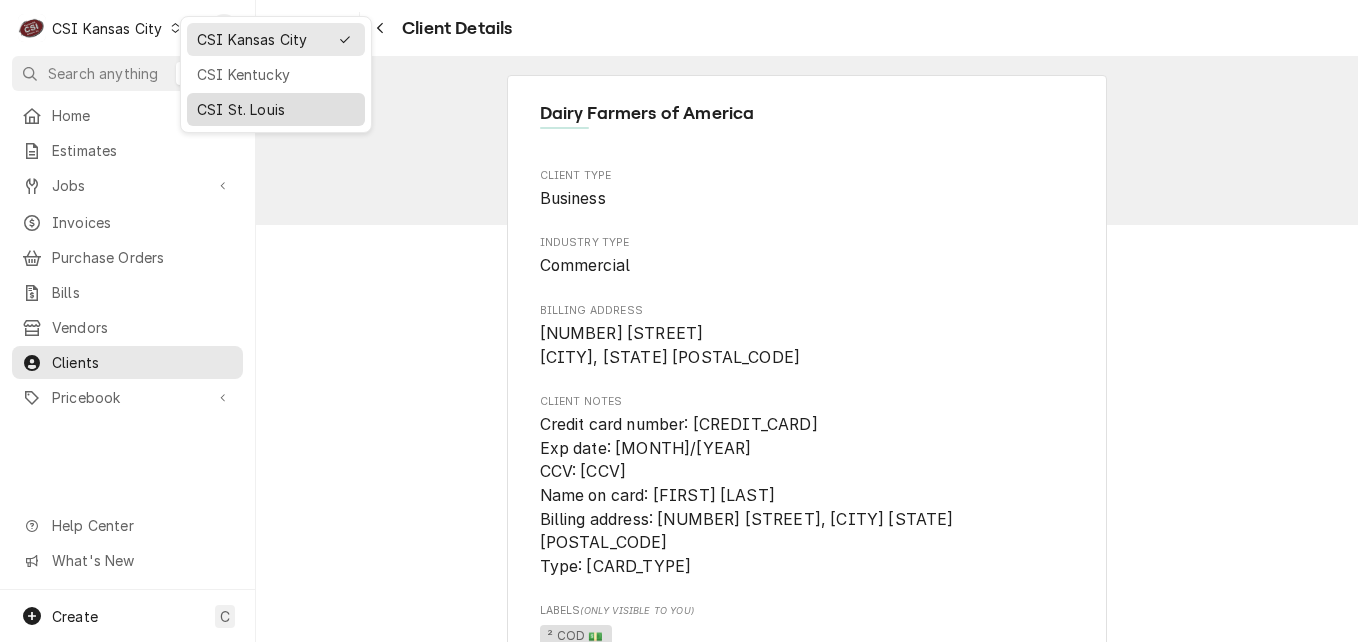 click on "CSI St. Louis" at bounding box center (276, 109) 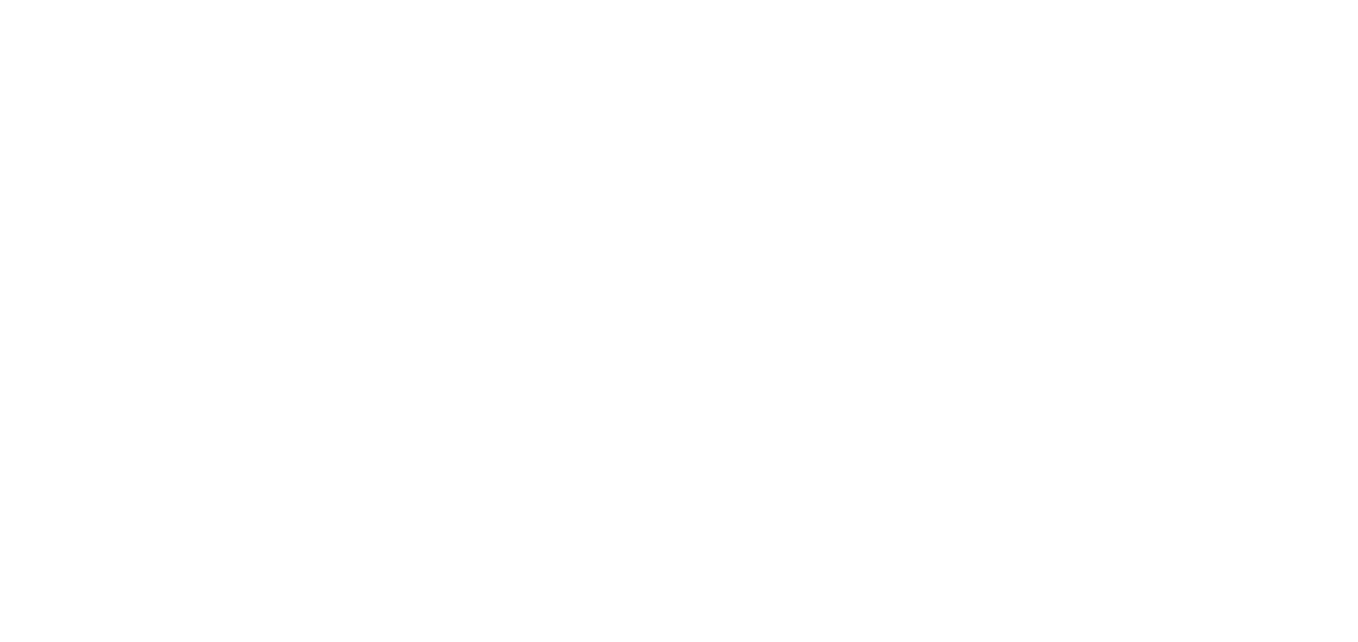 scroll, scrollTop: 0, scrollLeft: 0, axis: both 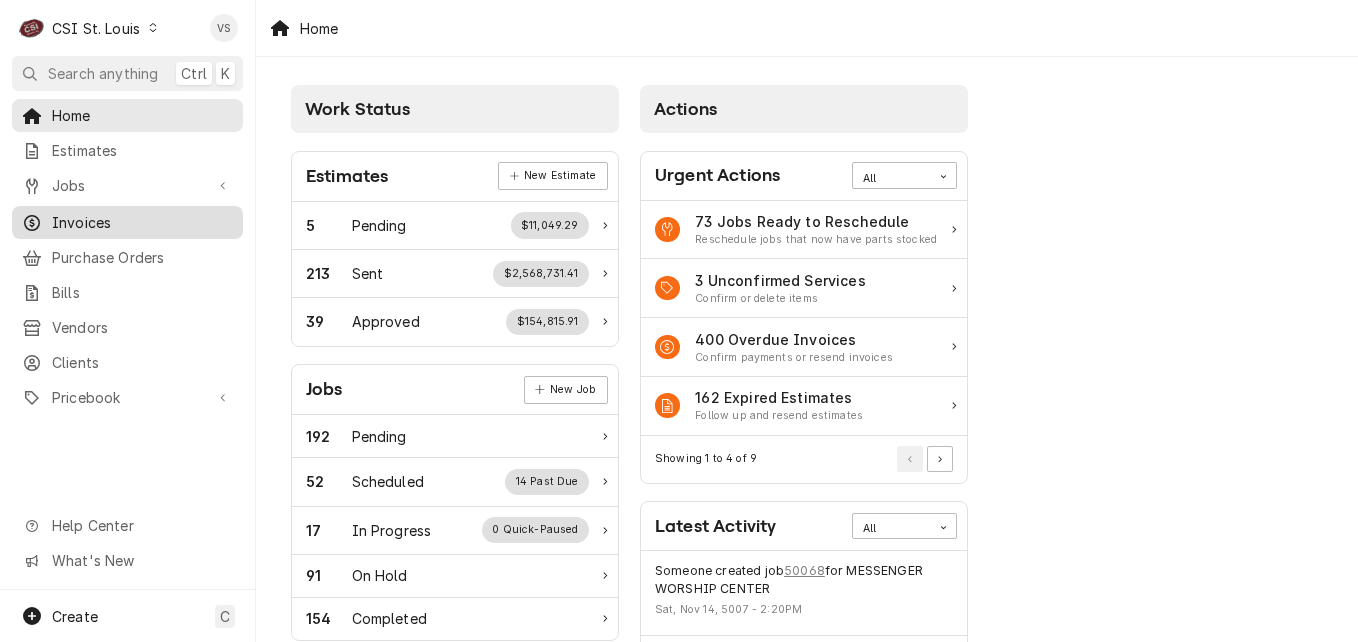 click on "Invoices" at bounding box center [142, 222] 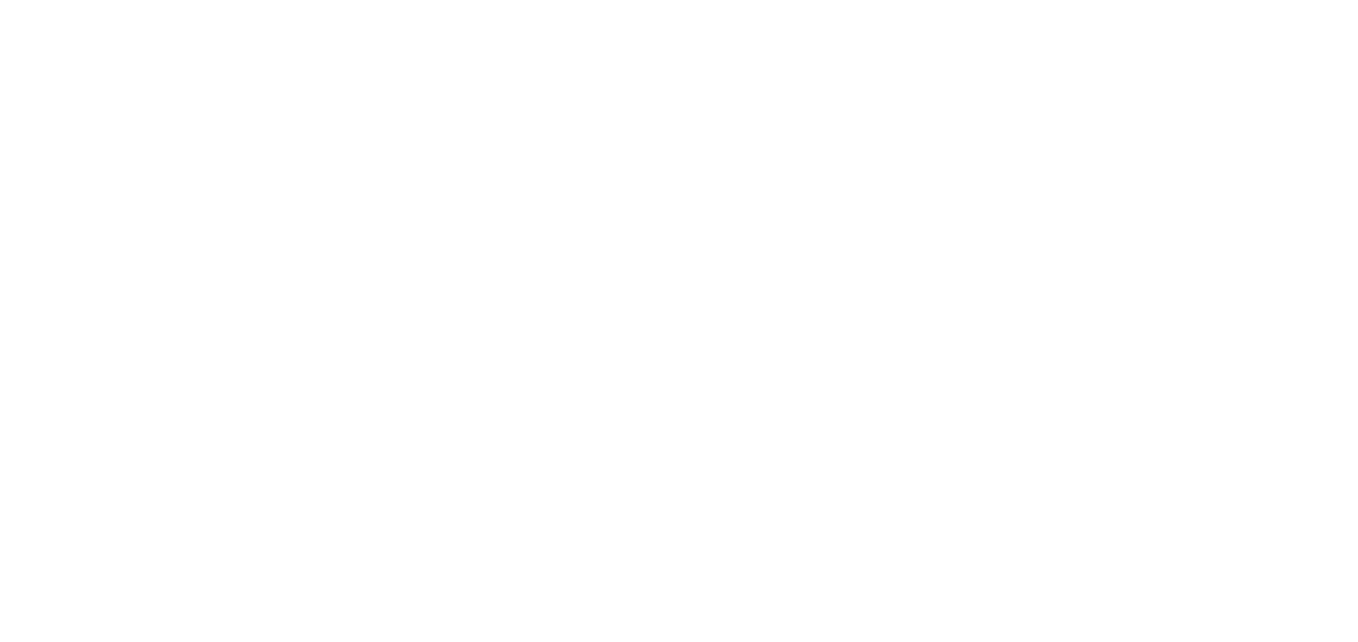 scroll, scrollTop: 0, scrollLeft: 0, axis: both 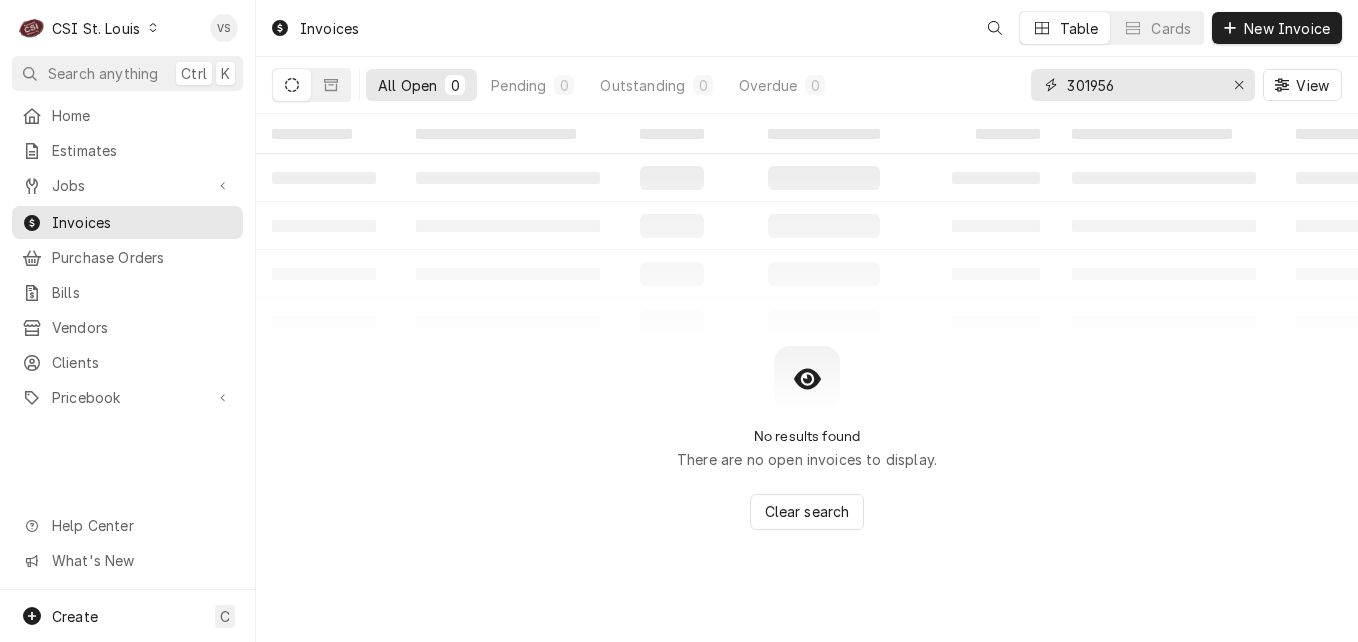 click on "301956" at bounding box center (1142, 85) 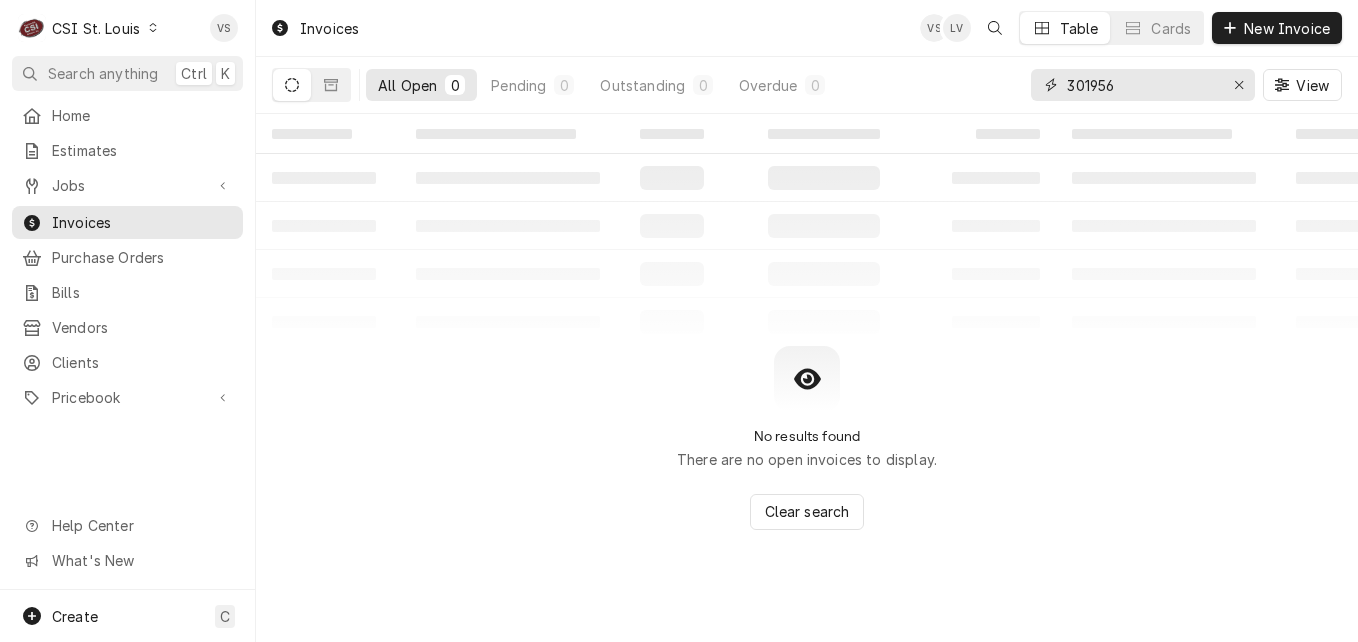 drag, startPoint x: 1122, startPoint y: 86, endPoint x: 1044, endPoint y: 88, distance: 78.025635 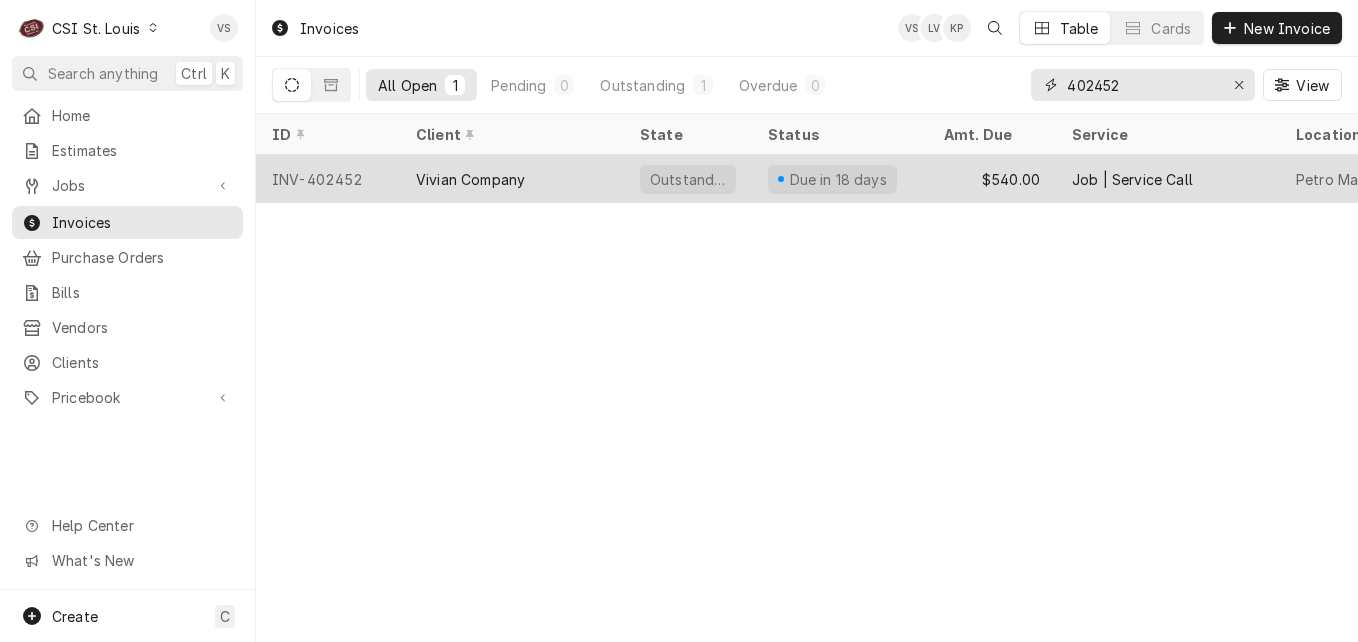 type on "402452" 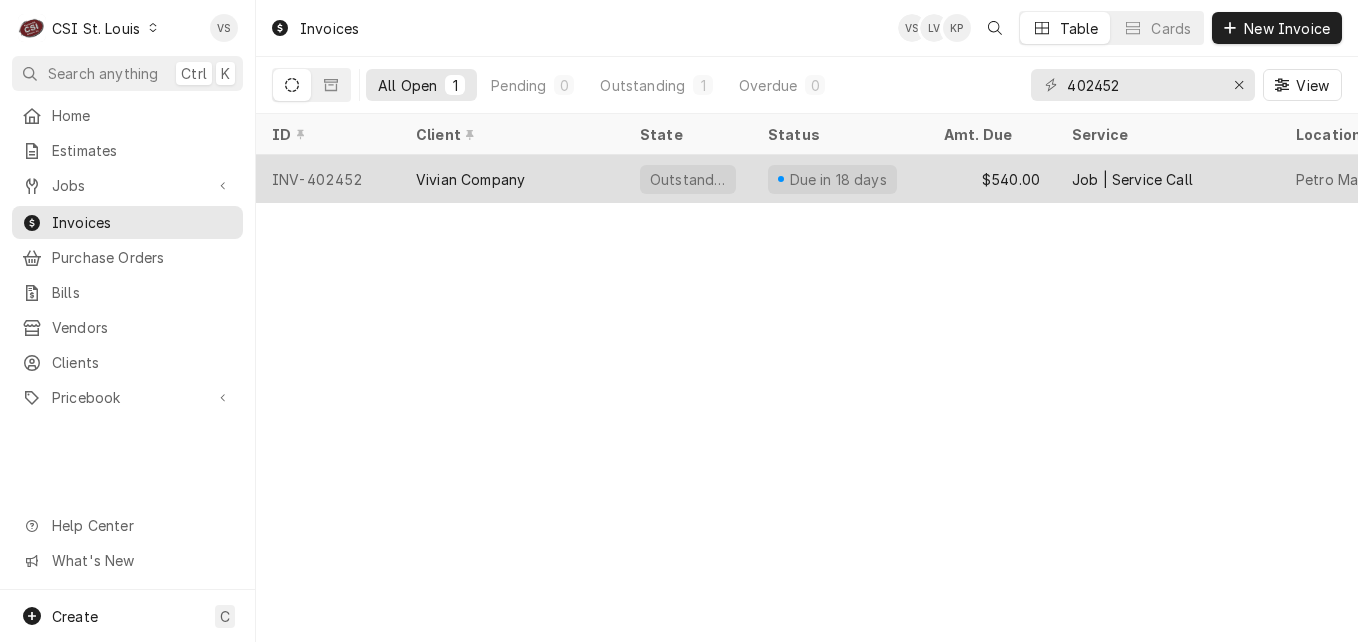 click on "Vivian Company" at bounding box center [470, 179] 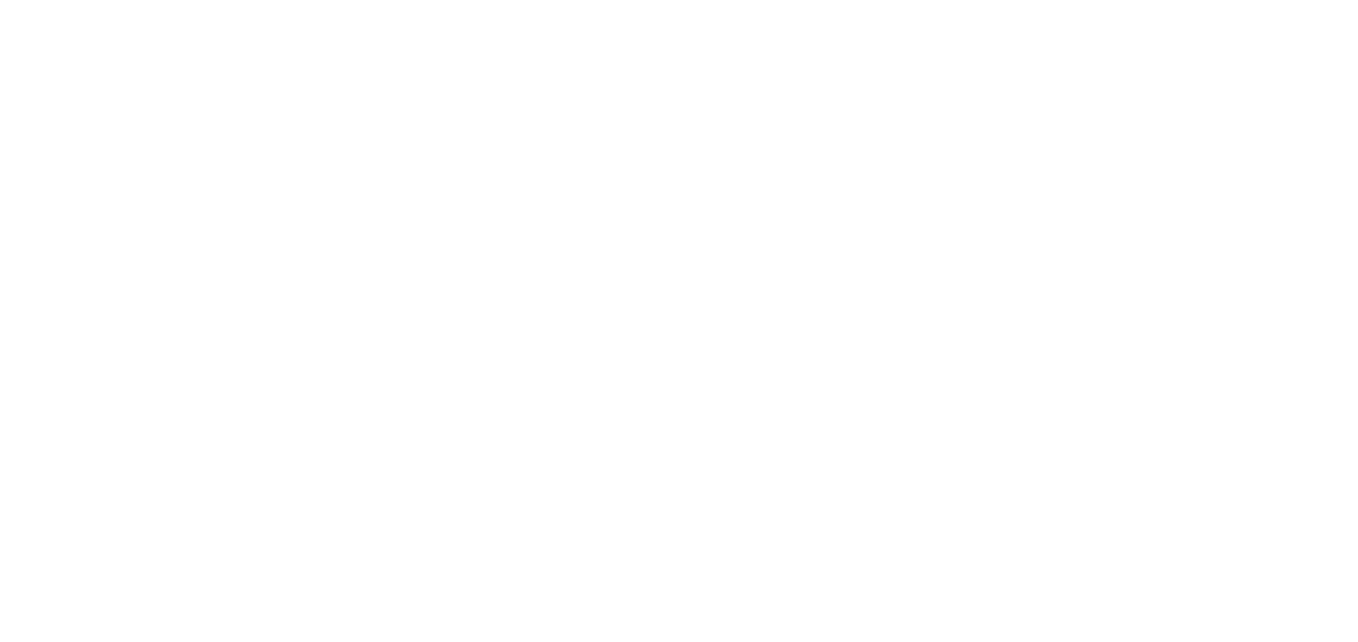 scroll, scrollTop: 0, scrollLeft: 0, axis: both 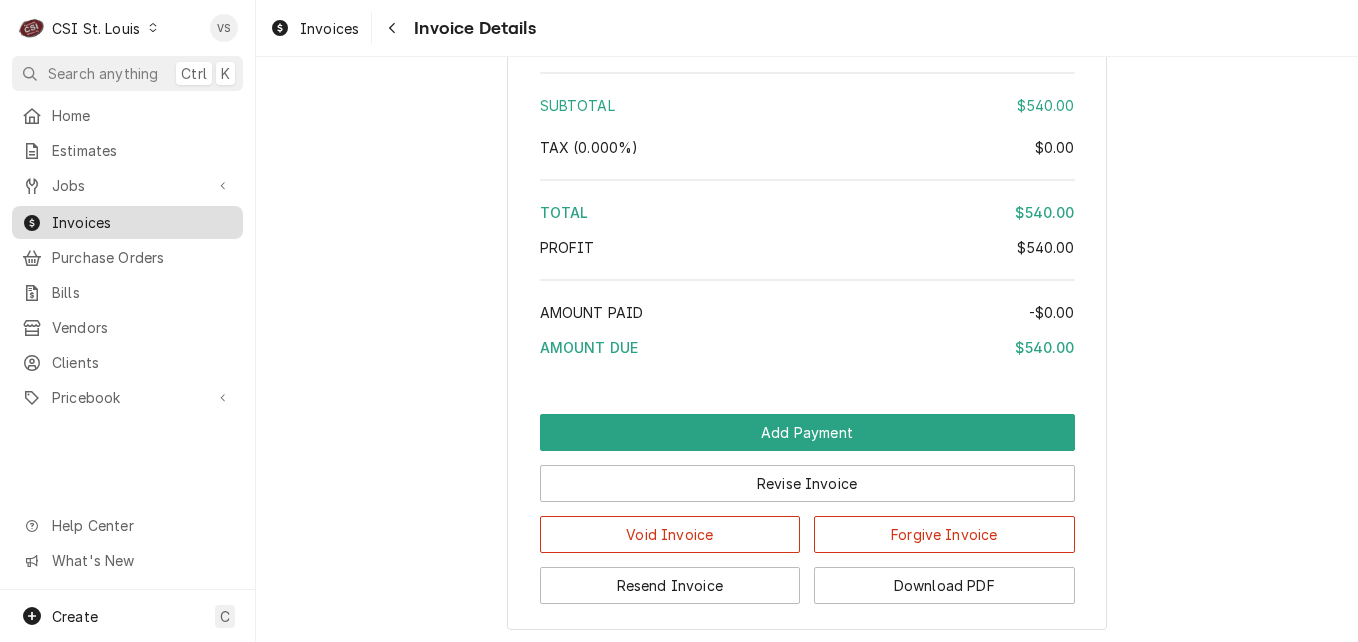 click on "Invoices" at bounding box center [142, 222] 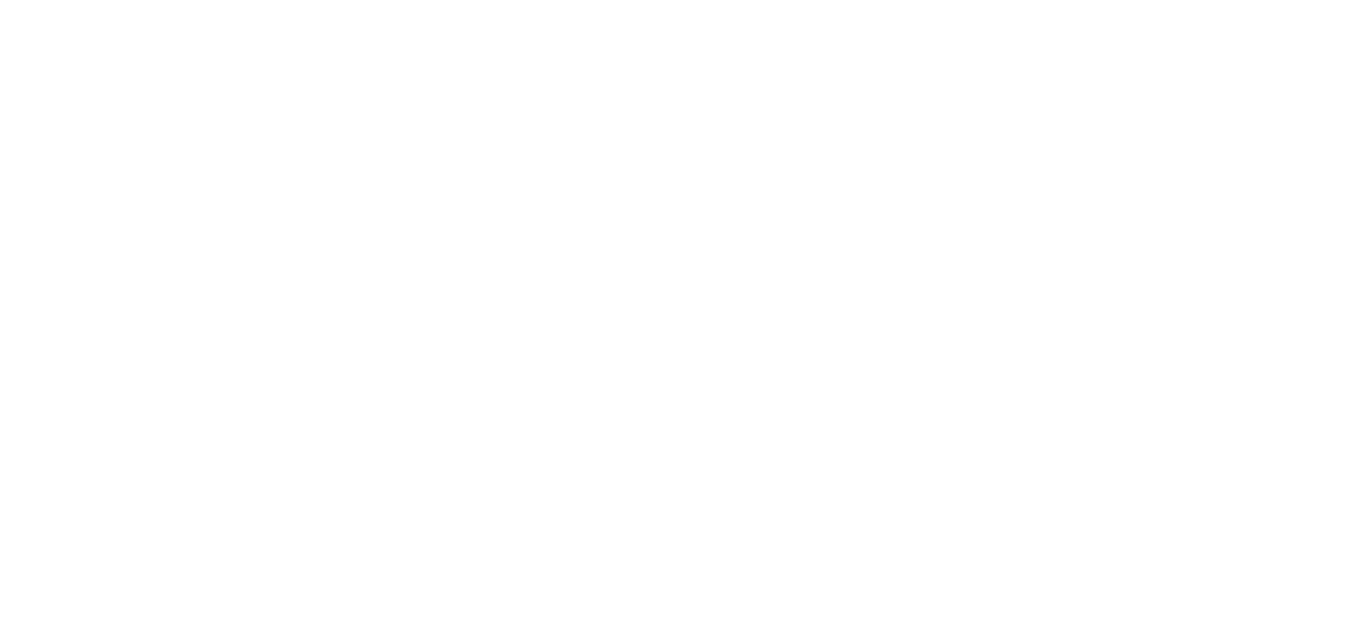 scroll, scrollTop: 0, scrollLeft: 0, axis: both 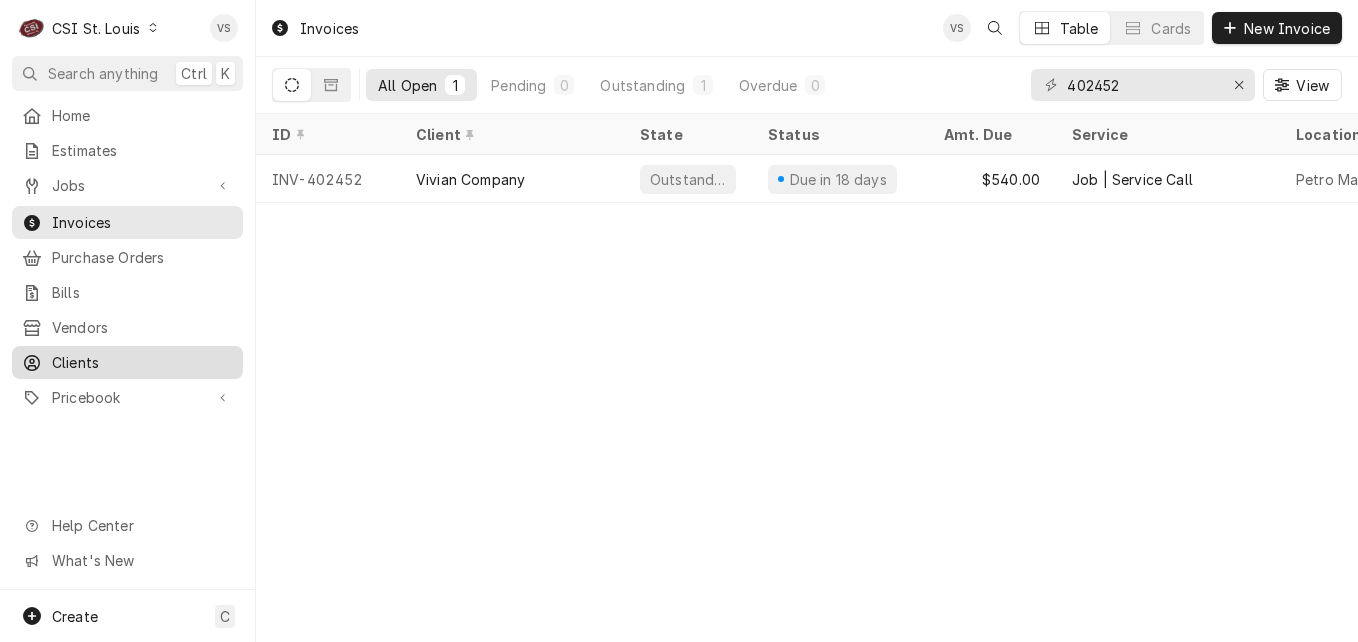 click on "Clients" at bounding box center (142, 362) 